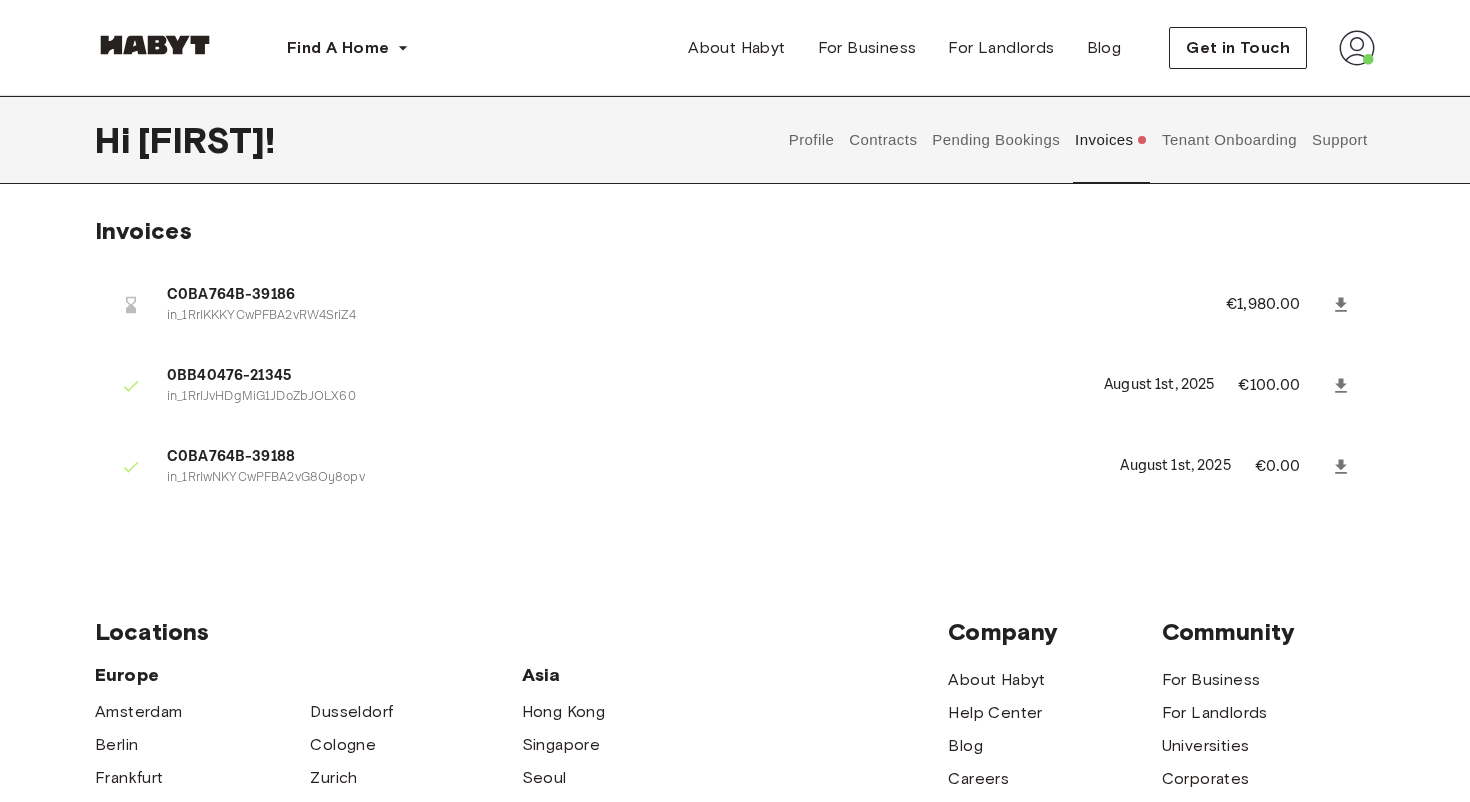 scroll, scrollTop: 0, scrollLeft: 0, axis: both 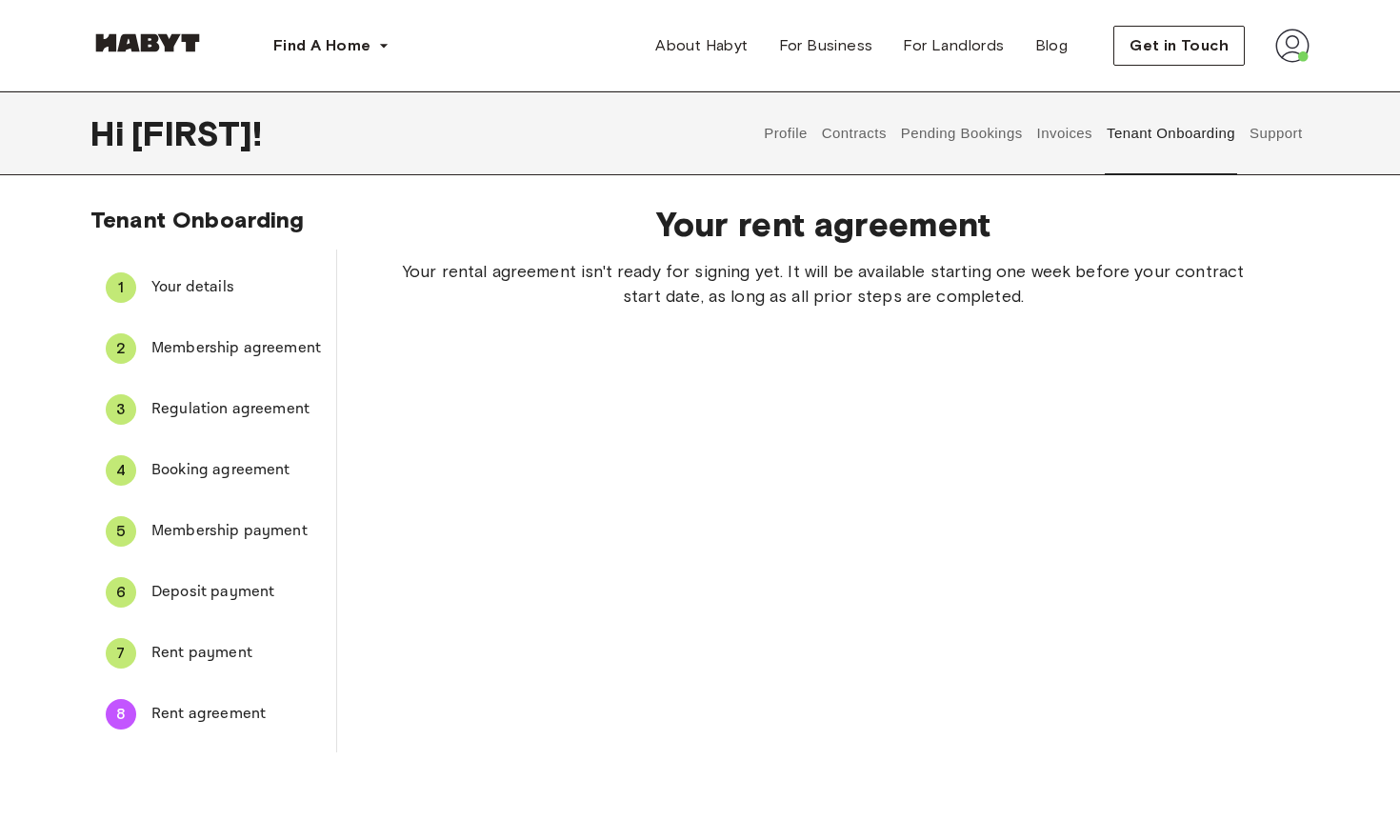 click on "Invoices" at bounding box center [1064, 133] 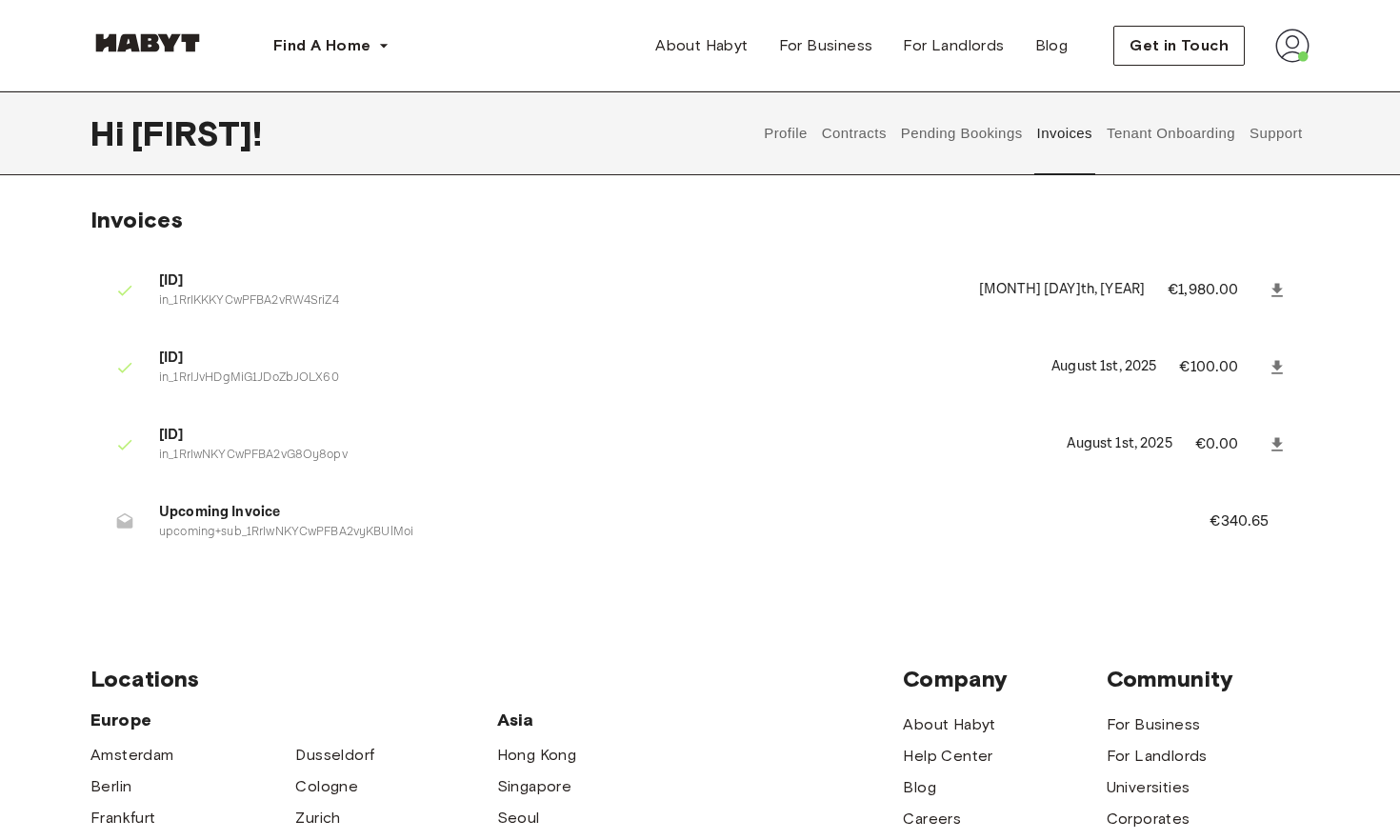 click on "Upcoming Invoice" at bounding box center (661, 512) 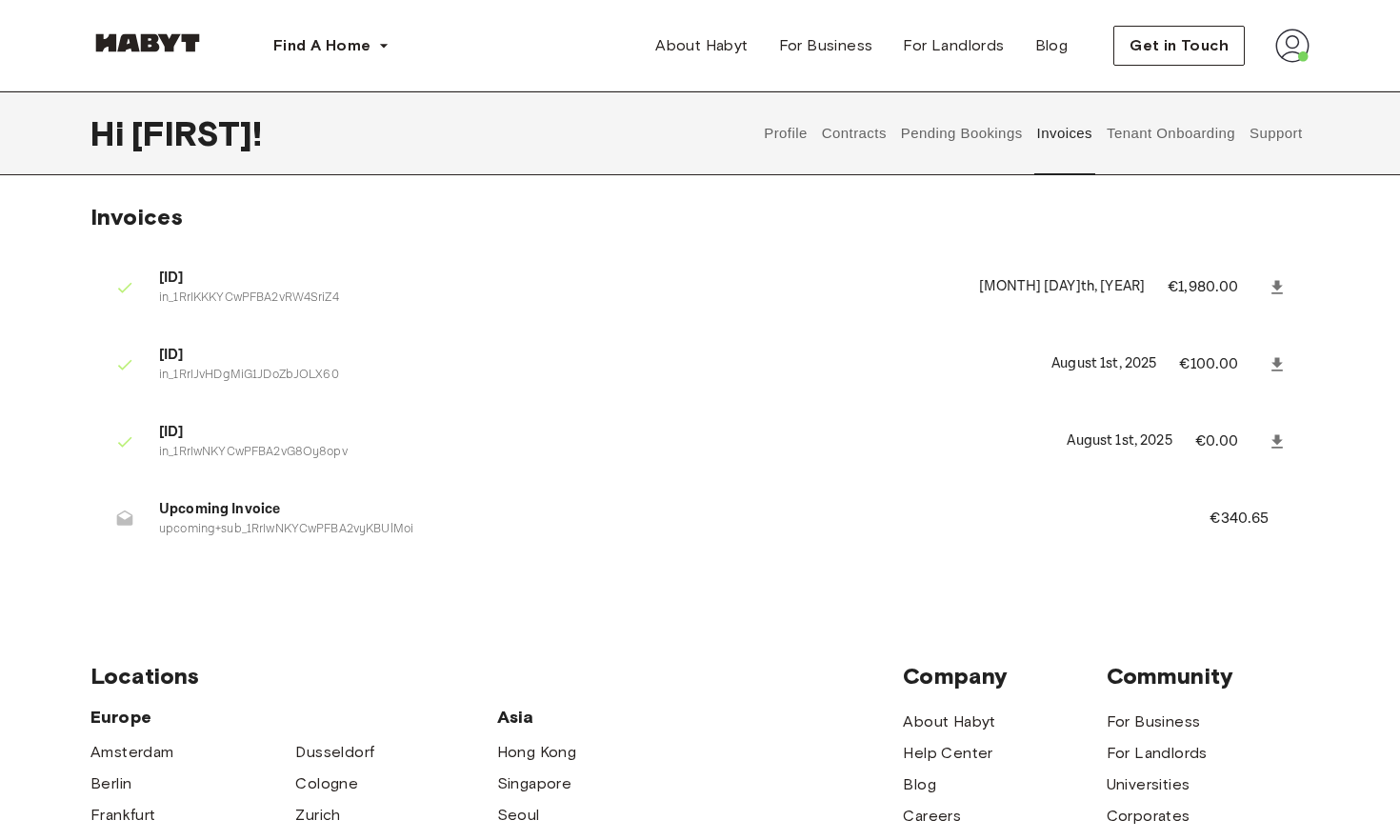 click on "Pending Bookings" at bounding box center (961, 133) 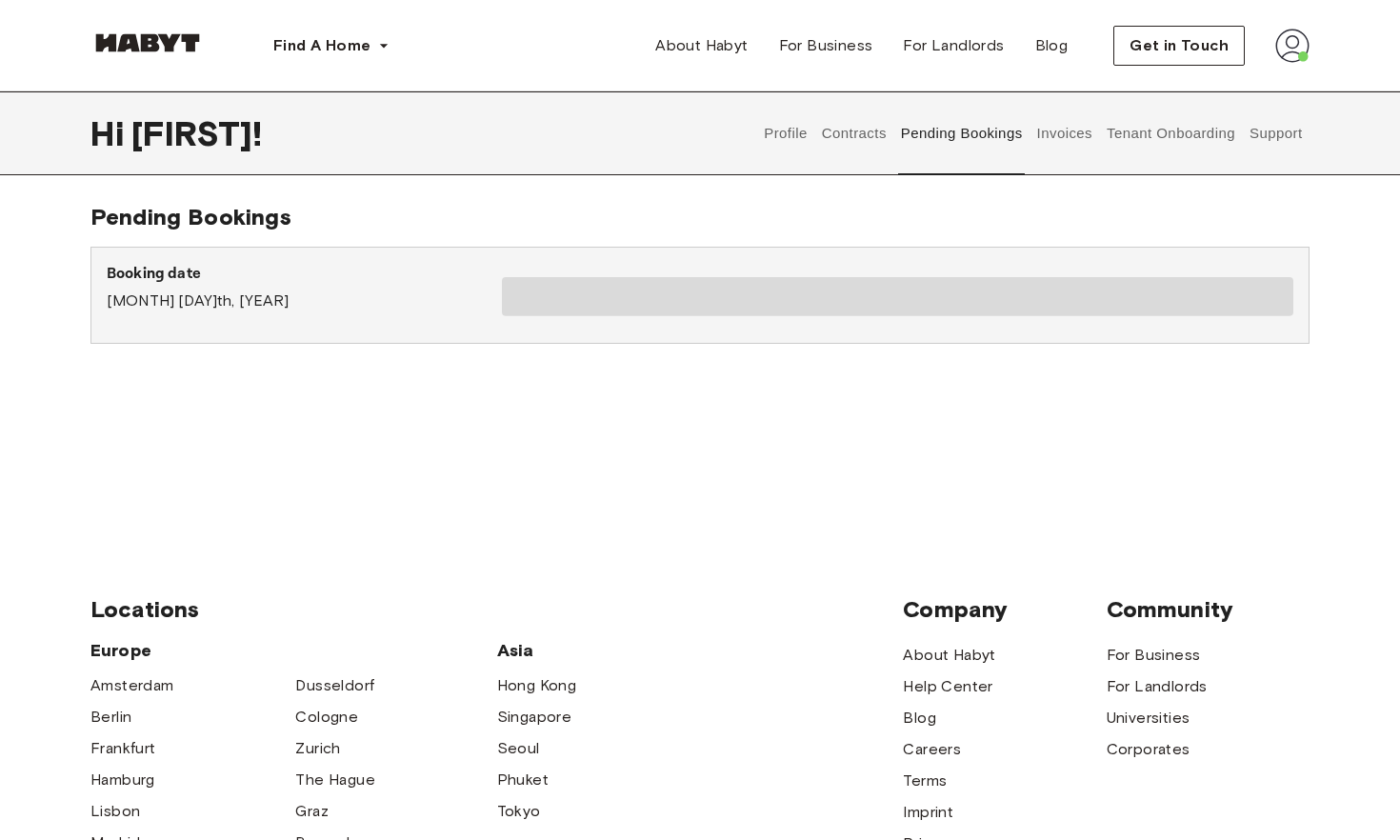 click on "Contracts" at bounding box center [853, 133] 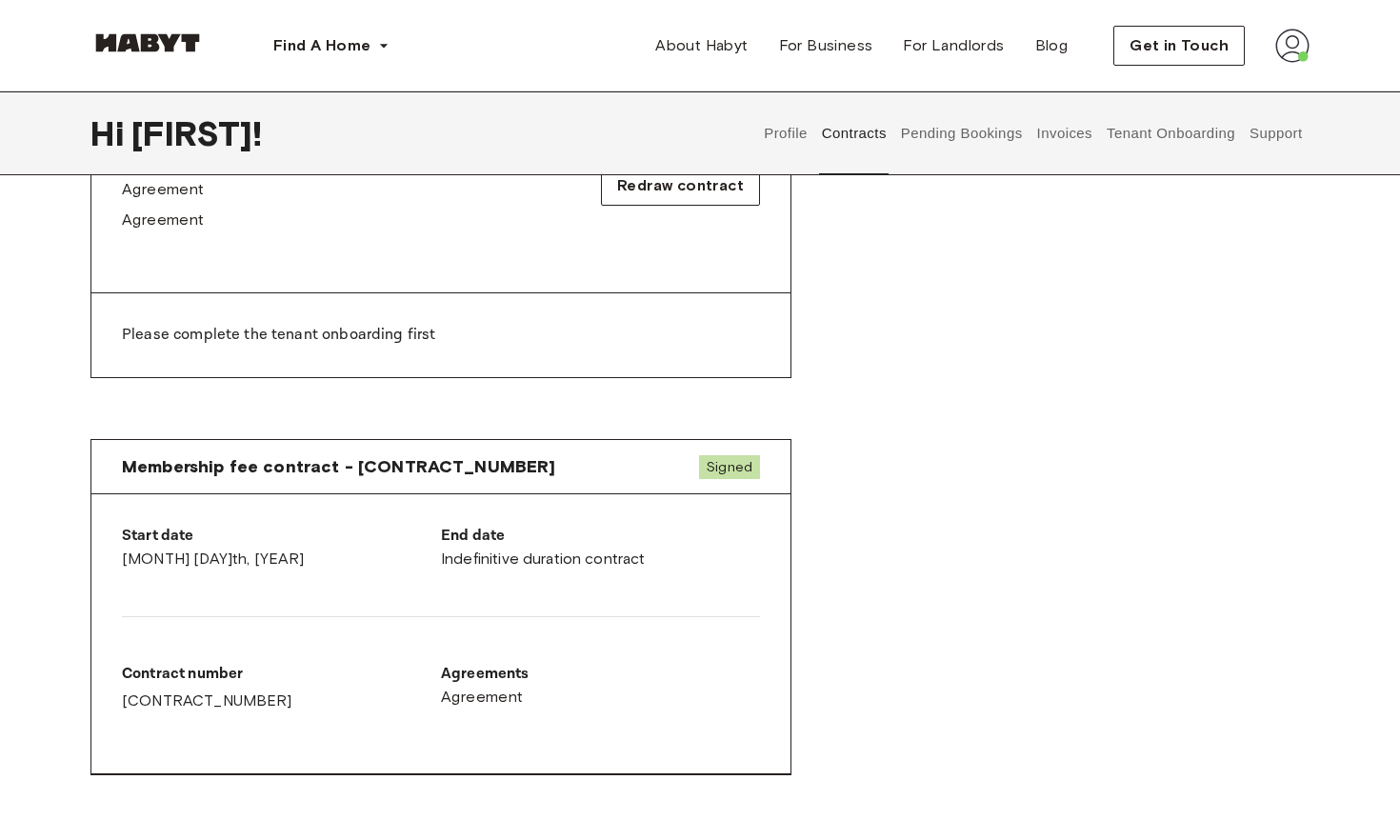 scroll, scrollTop: 693, scrollLeft: 0, axis: vertical 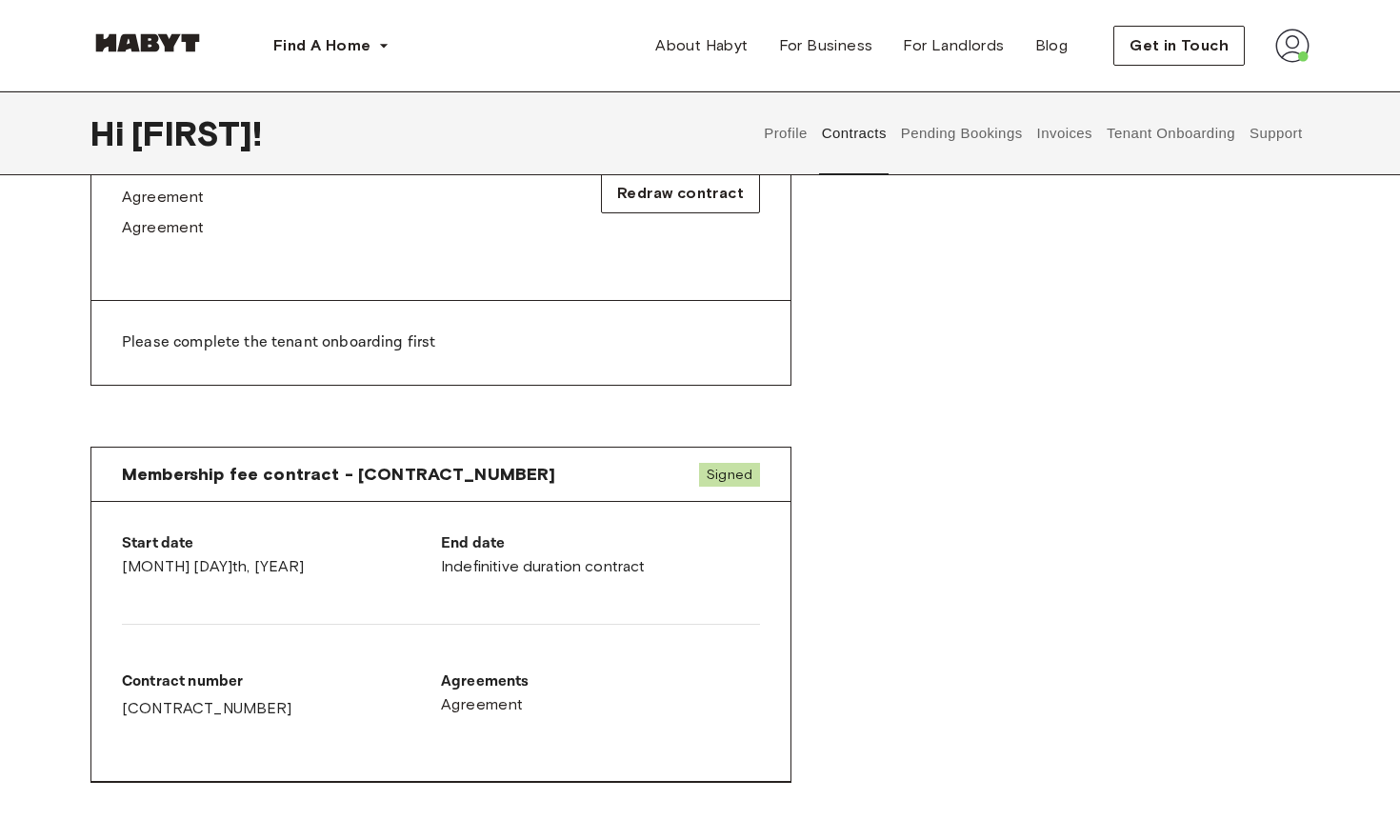 click on "Membership fee contract - [CONTRACT_NUMBER] Signed" at bounding box center (441, 474) 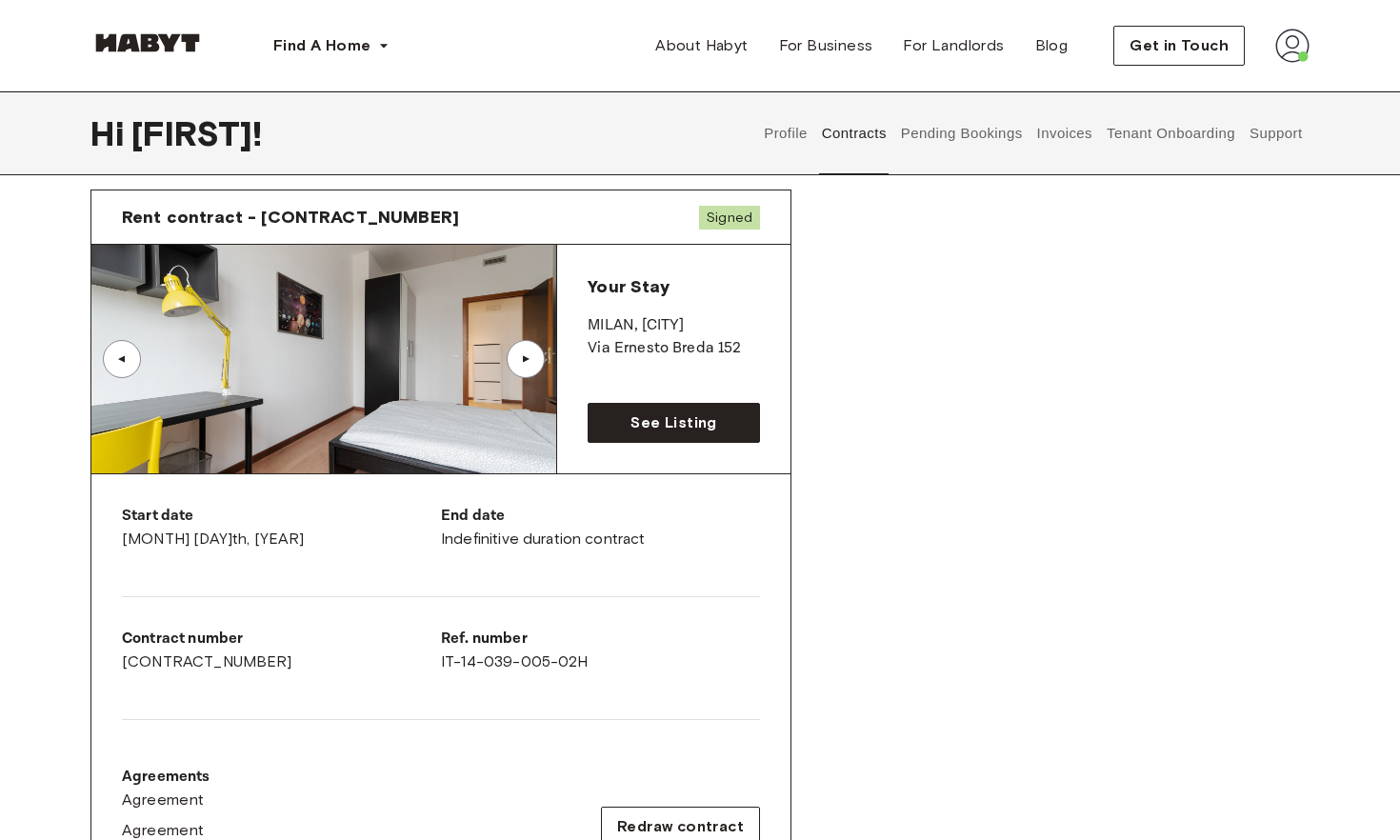 scroll, scrollTop: 52, scrollLeft: 0, axis: vertical 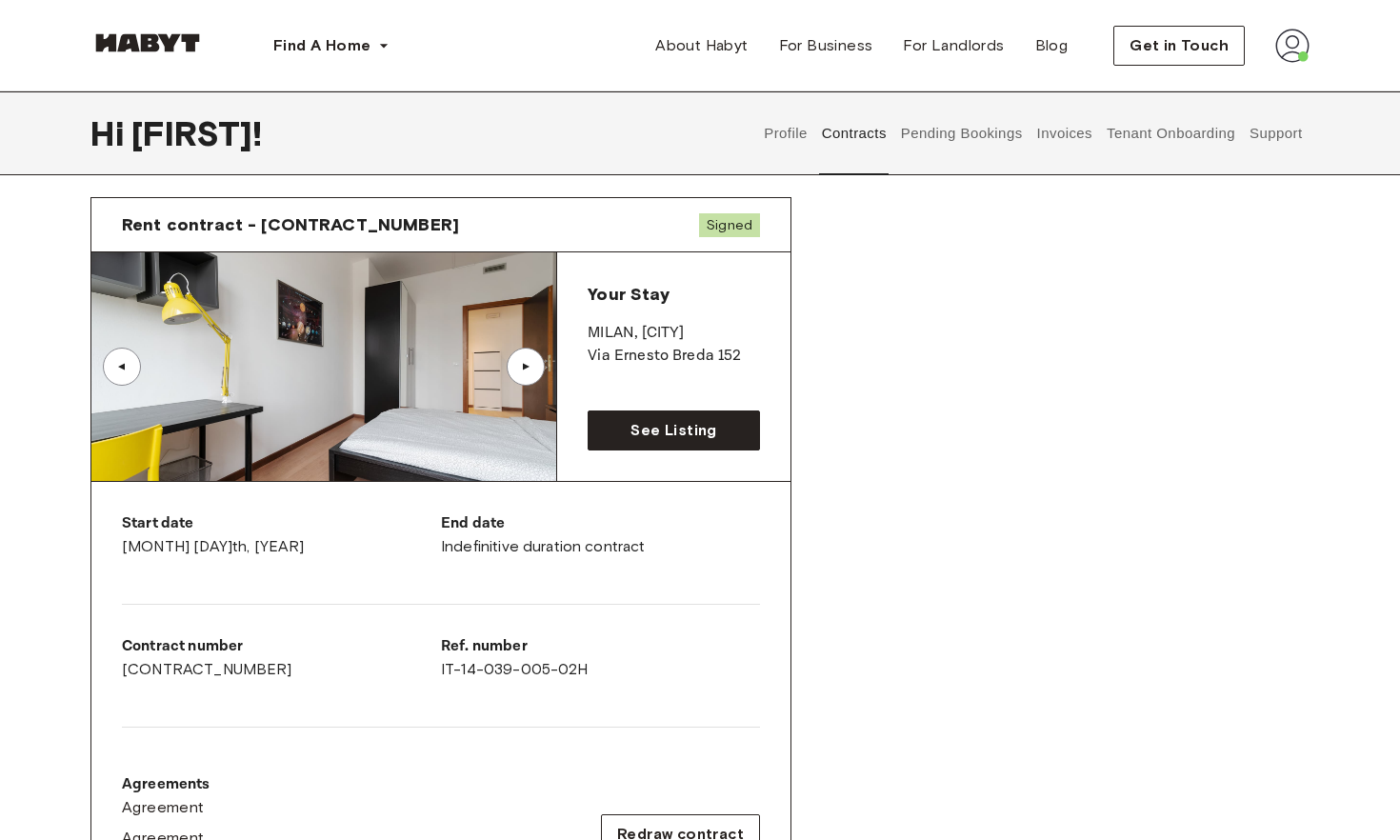 click on "▲" at bounding box center (526, 367) 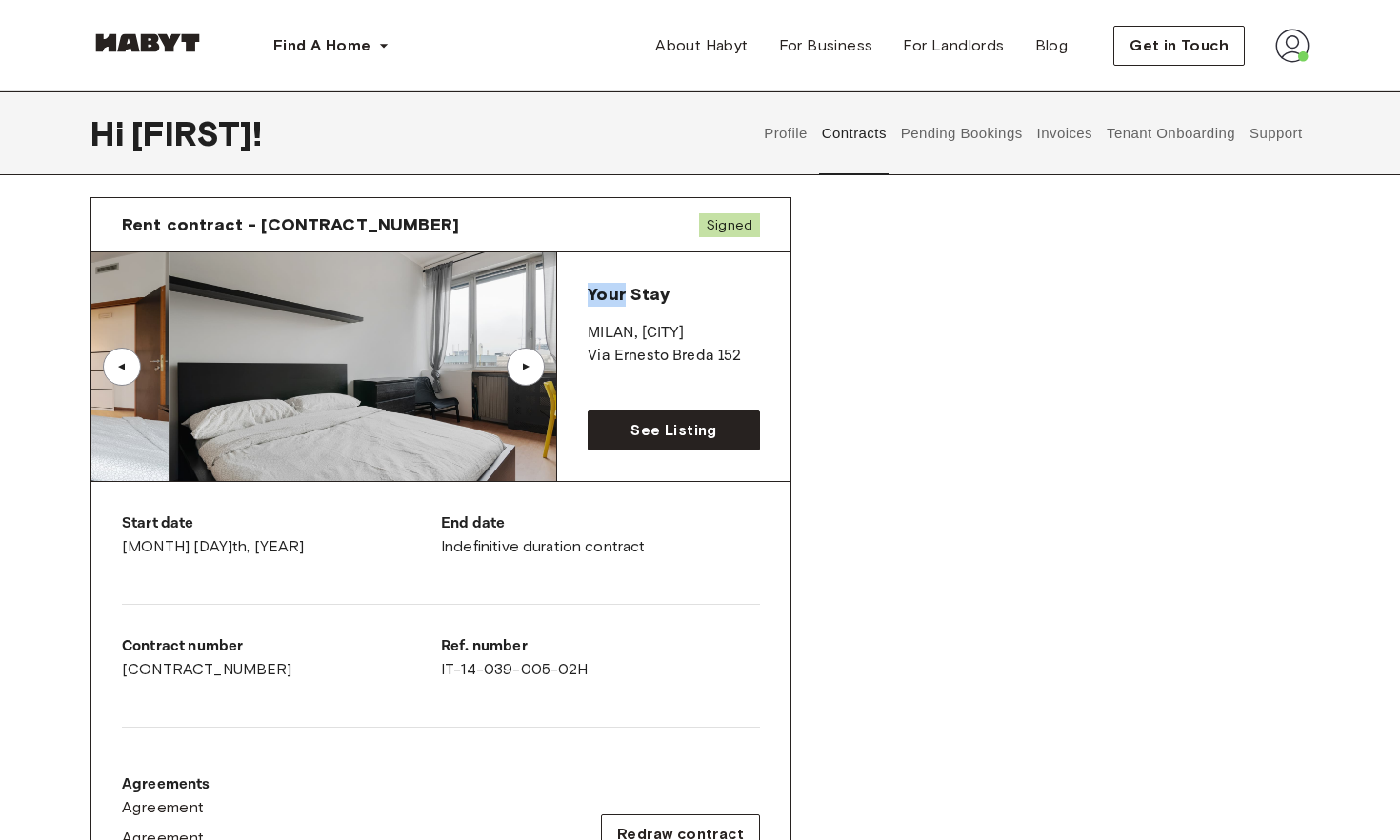 click on "▲" at bounding box center [526, 367] 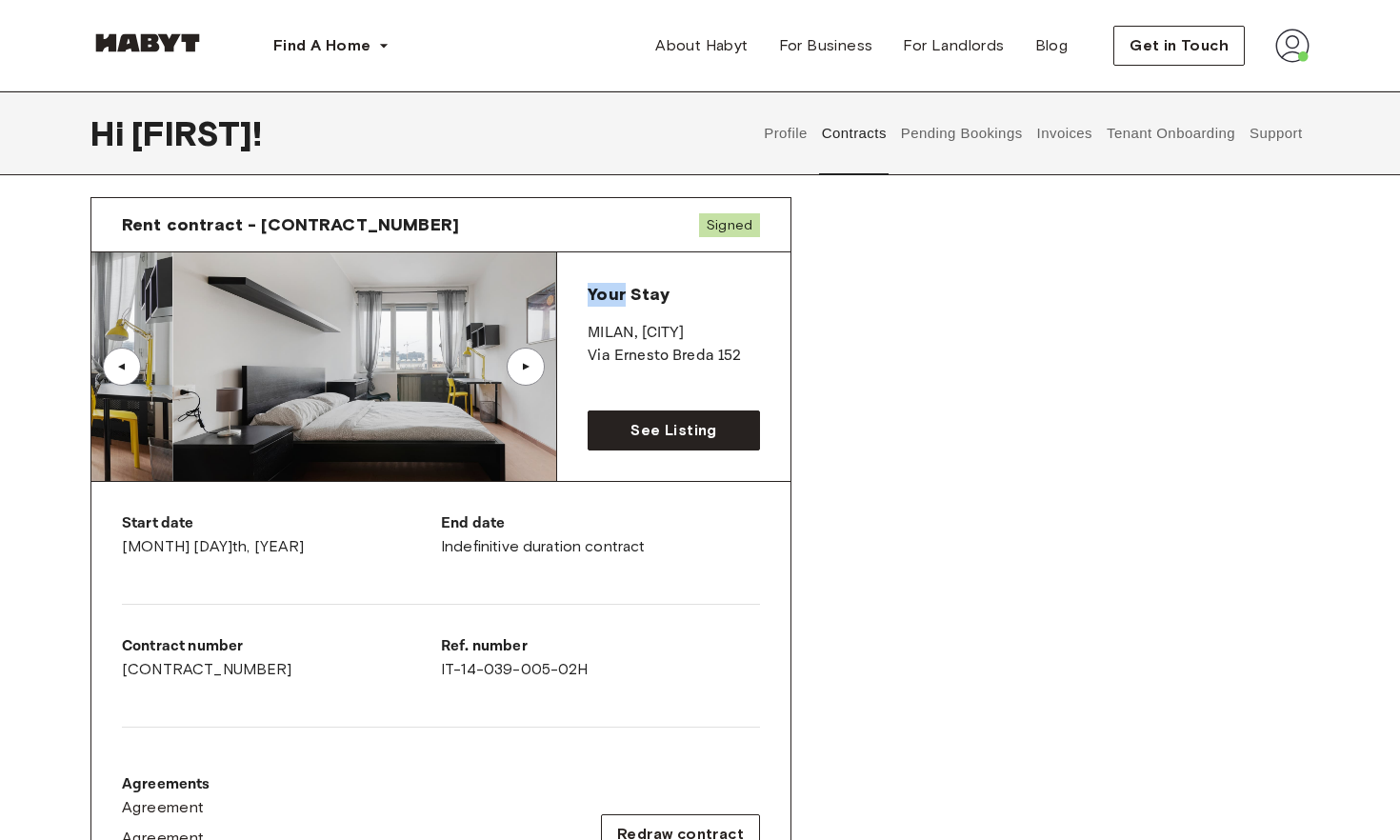 click on "▲" at bounding box center (526, 367) 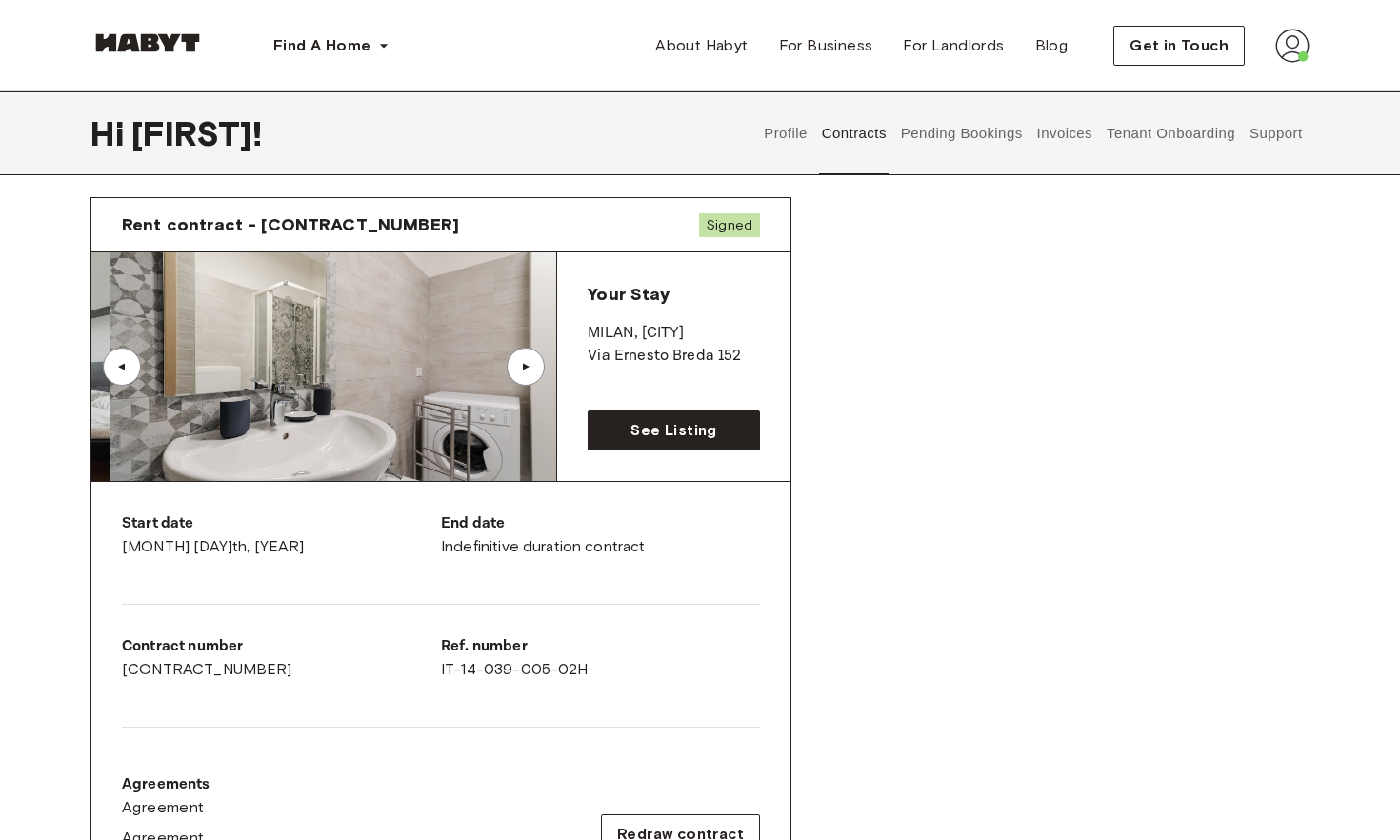 click on "▲" at bounding box center (526, 367) 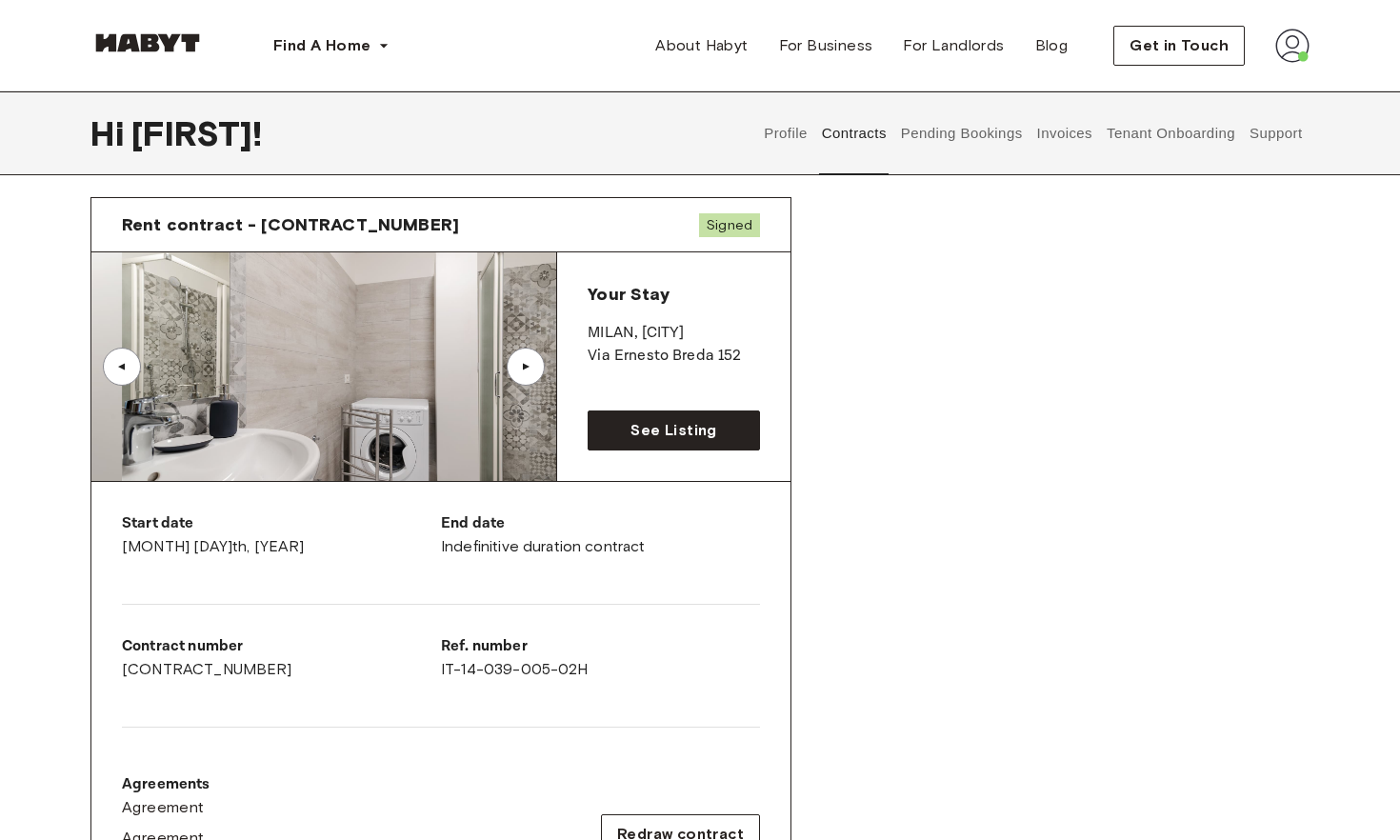 click on "▲" at bounding box center [526, 367] 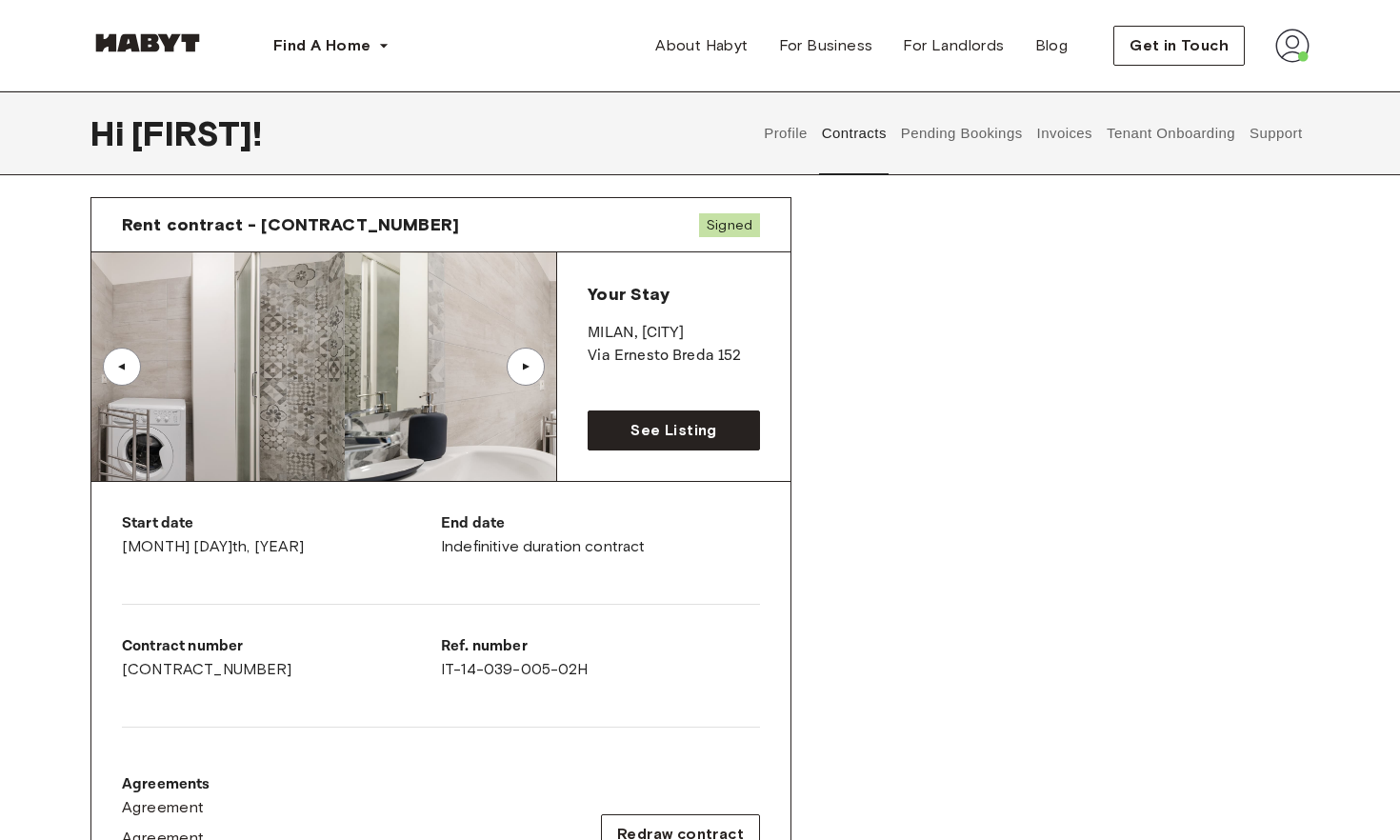 click on "▲" at bounding box center (526, 367) 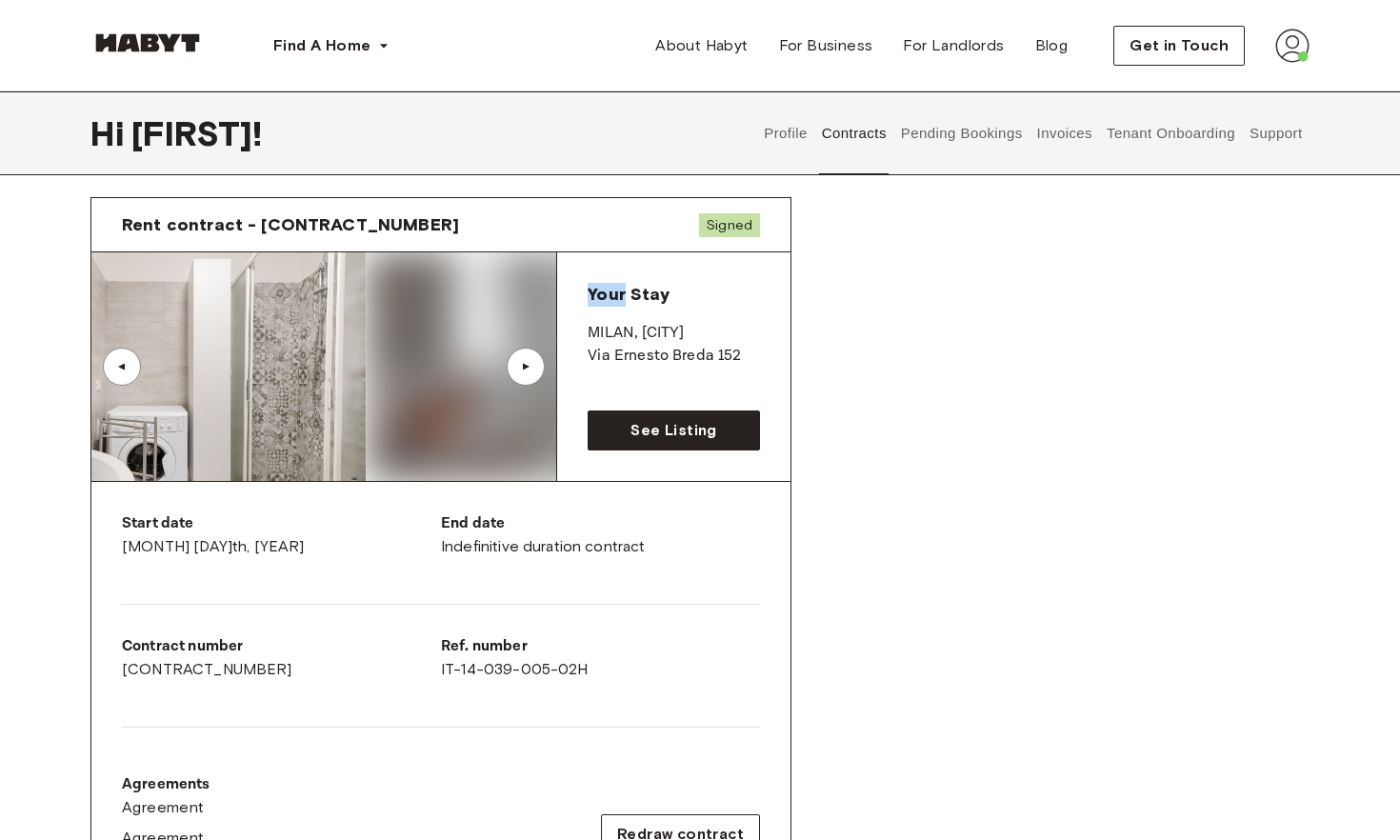 click on "▲" at bounding box center [526, 367] 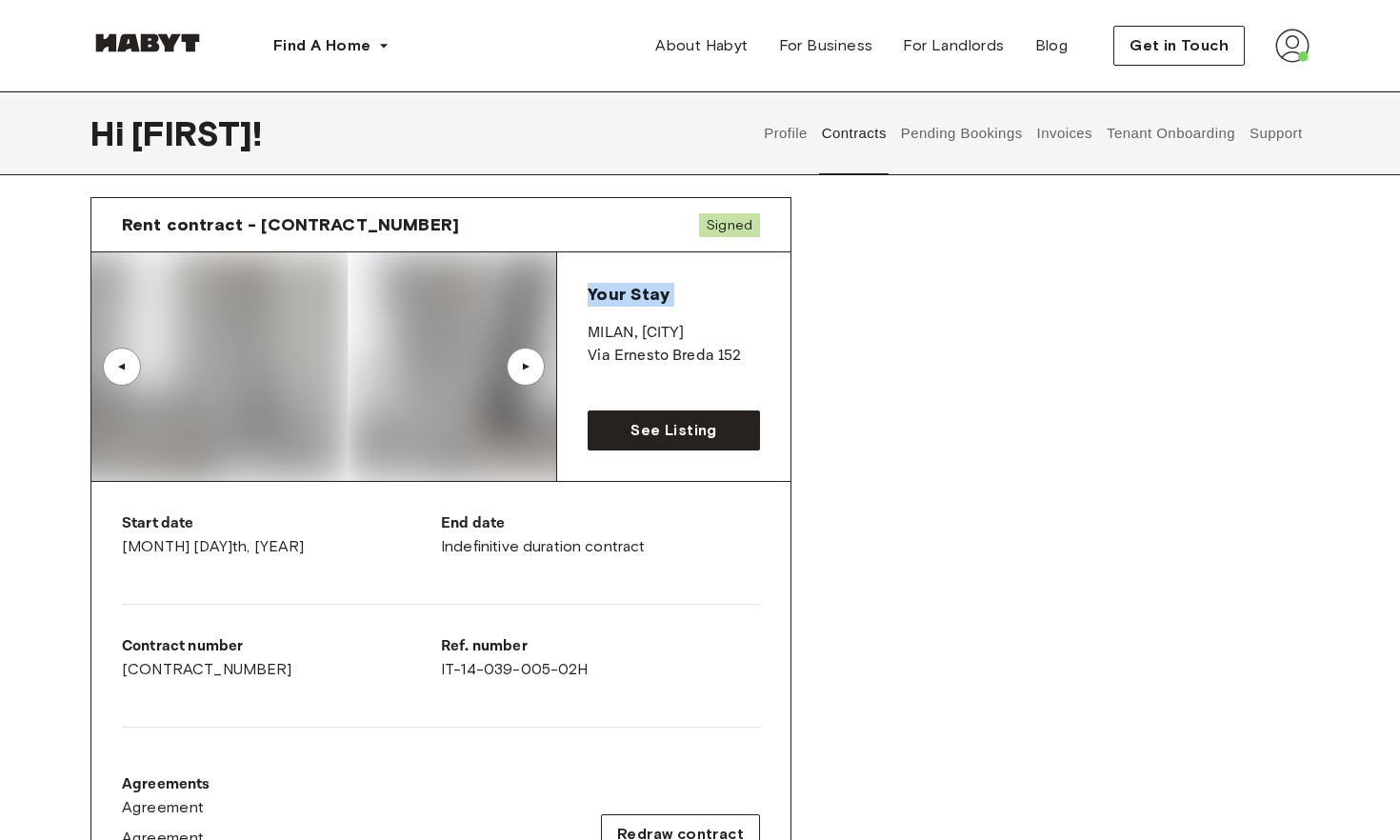 click on "▲" at bounding box center [526, 367] 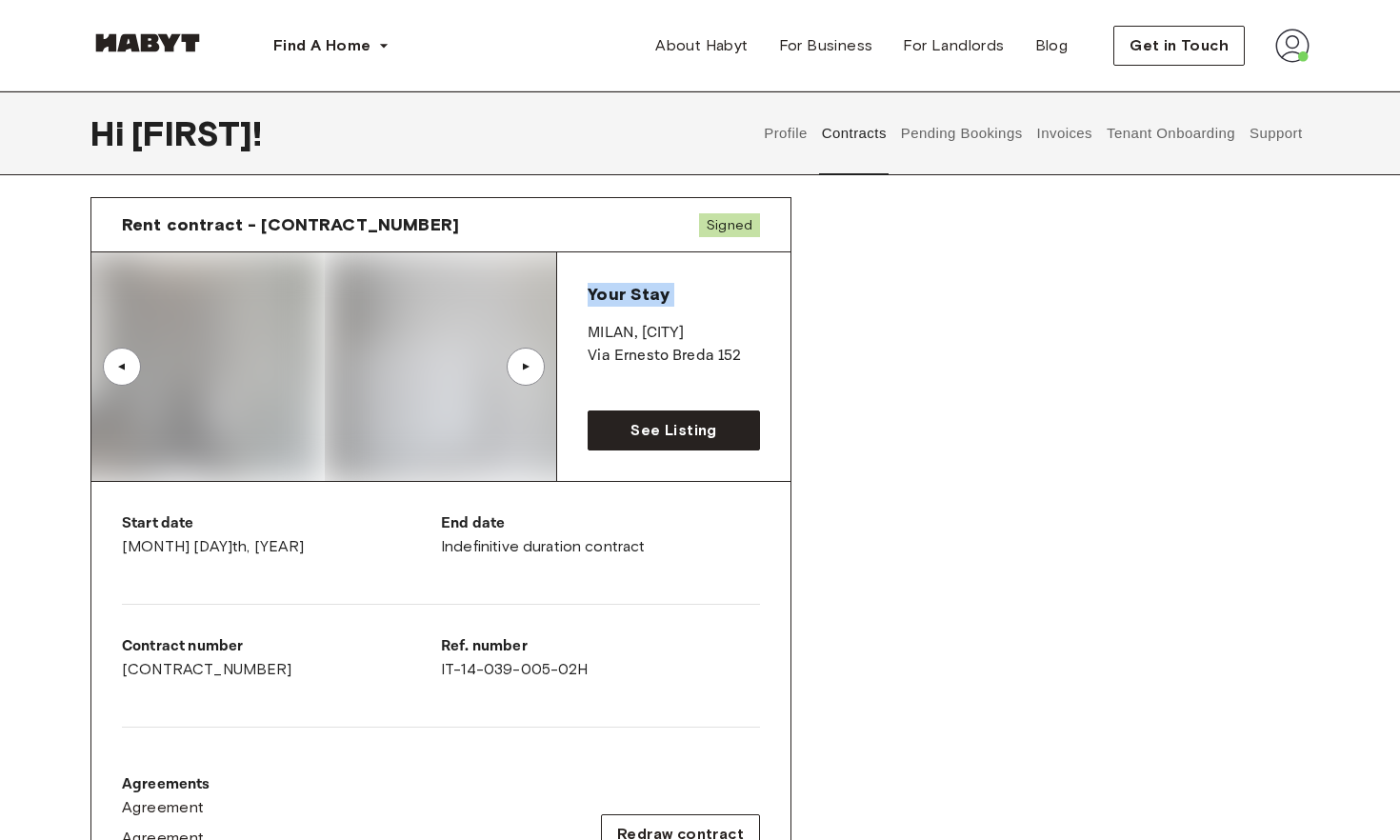 click on "▲" at bounding box center [526, 367] 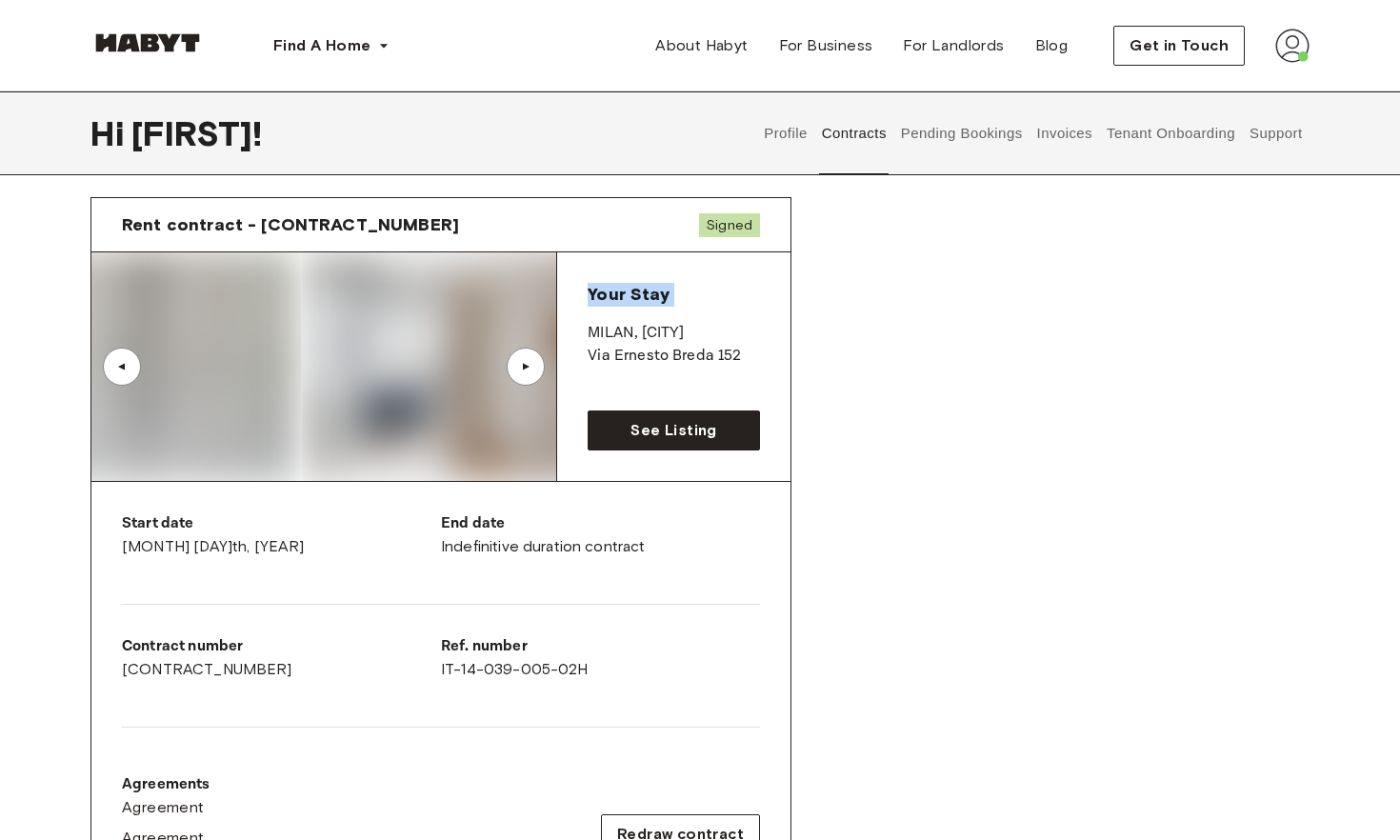click on "▲" at bounding box center (526, 367) 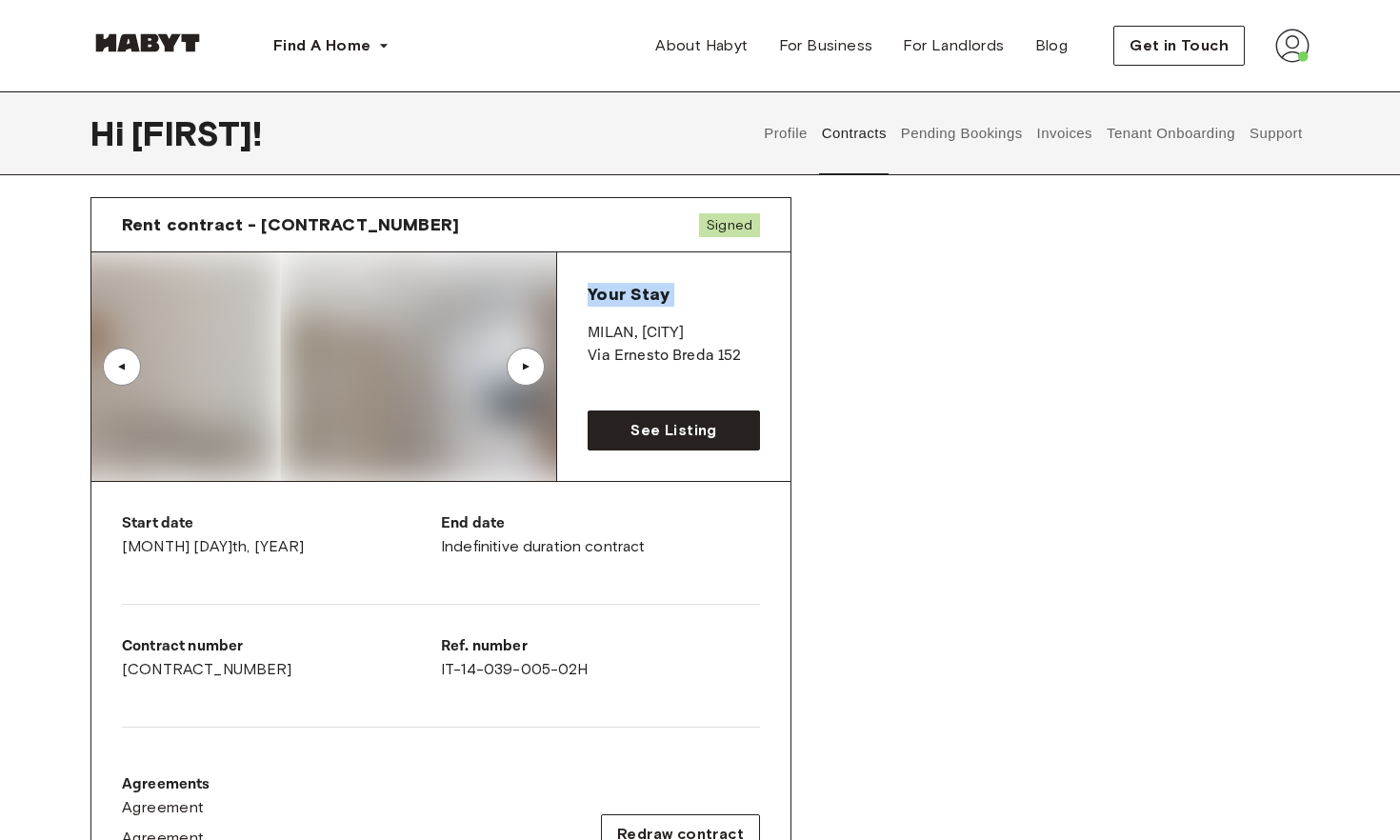 click on "▲" at bounding box center [526, 367] 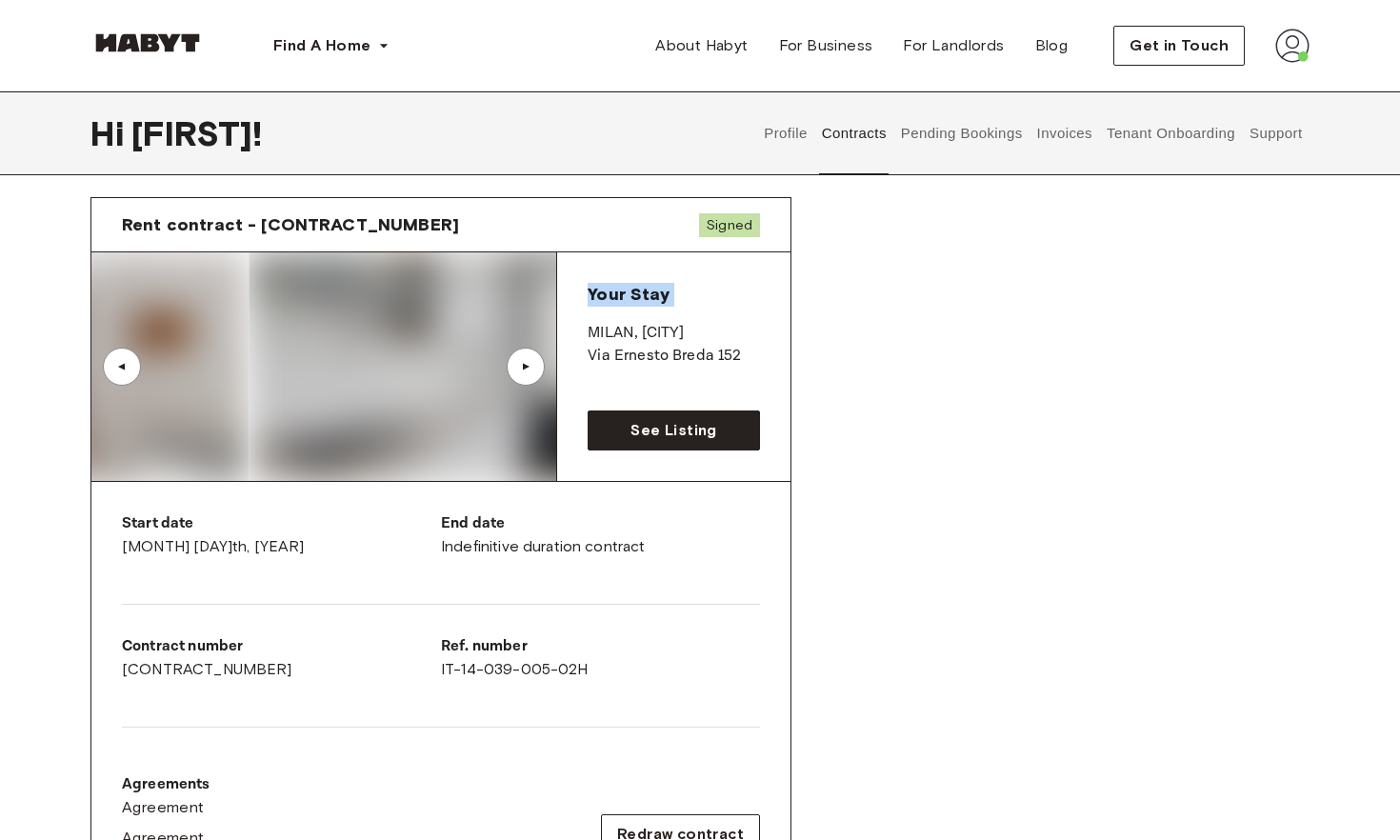 click on "▲" at bounding box center (526, 367) 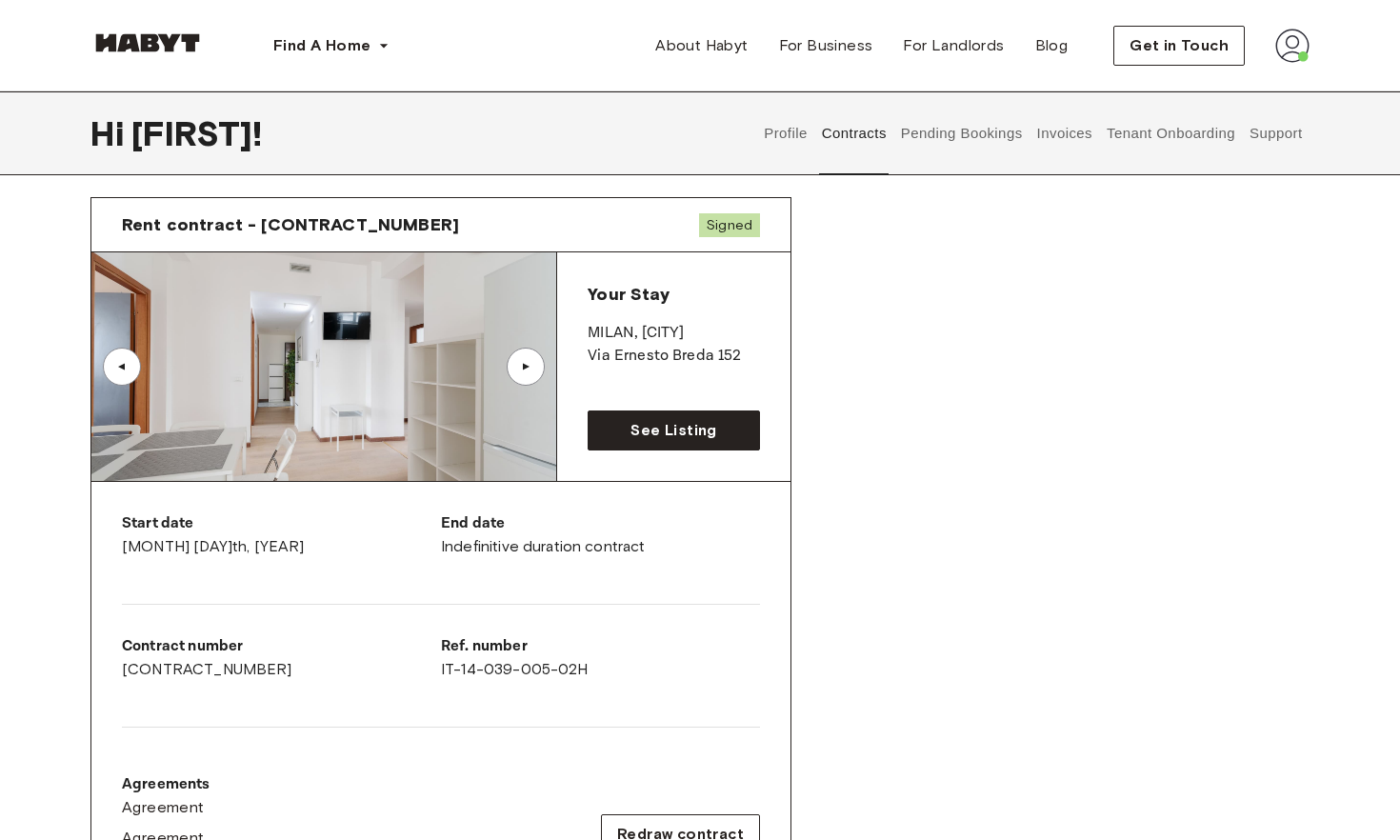click on "Rent contract - [CONTRACT_NUMBER] Signed ▲ ▲ Your Stay [CITY] , [CITY] Via Ernesto Breda [NUMBER] See Listing Start date [MONTH] [DAY]th, [YEAR] End date Indefinitive duration contract Contract number [CONTRACT_NUMBER] Ref. number [ID] Agreements Agreement Agreement Agreement Redraw contract Please complete the tenant onboarding first" at bounding box center [700, 627] 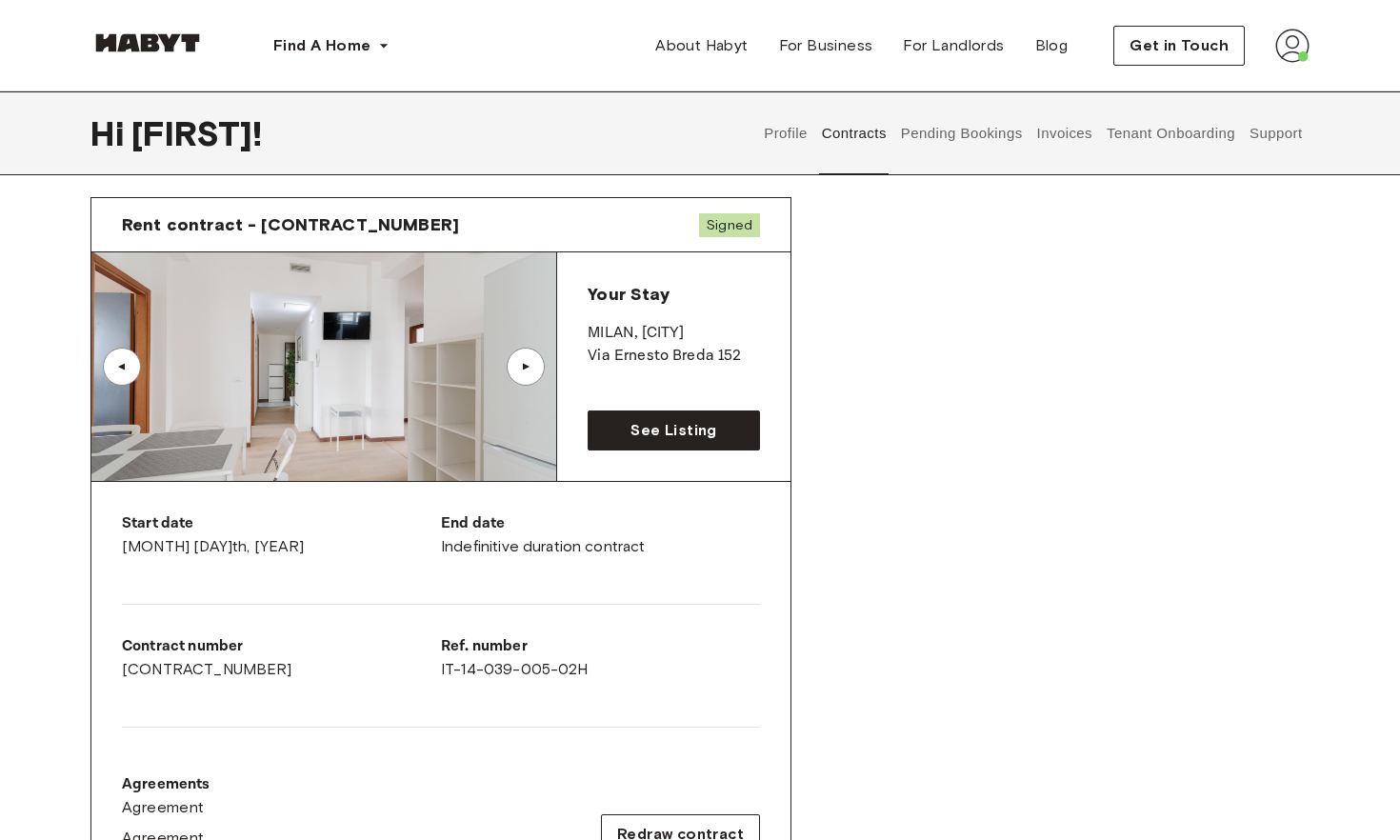 click on "Invoices" at bounding box center [1064, 133] 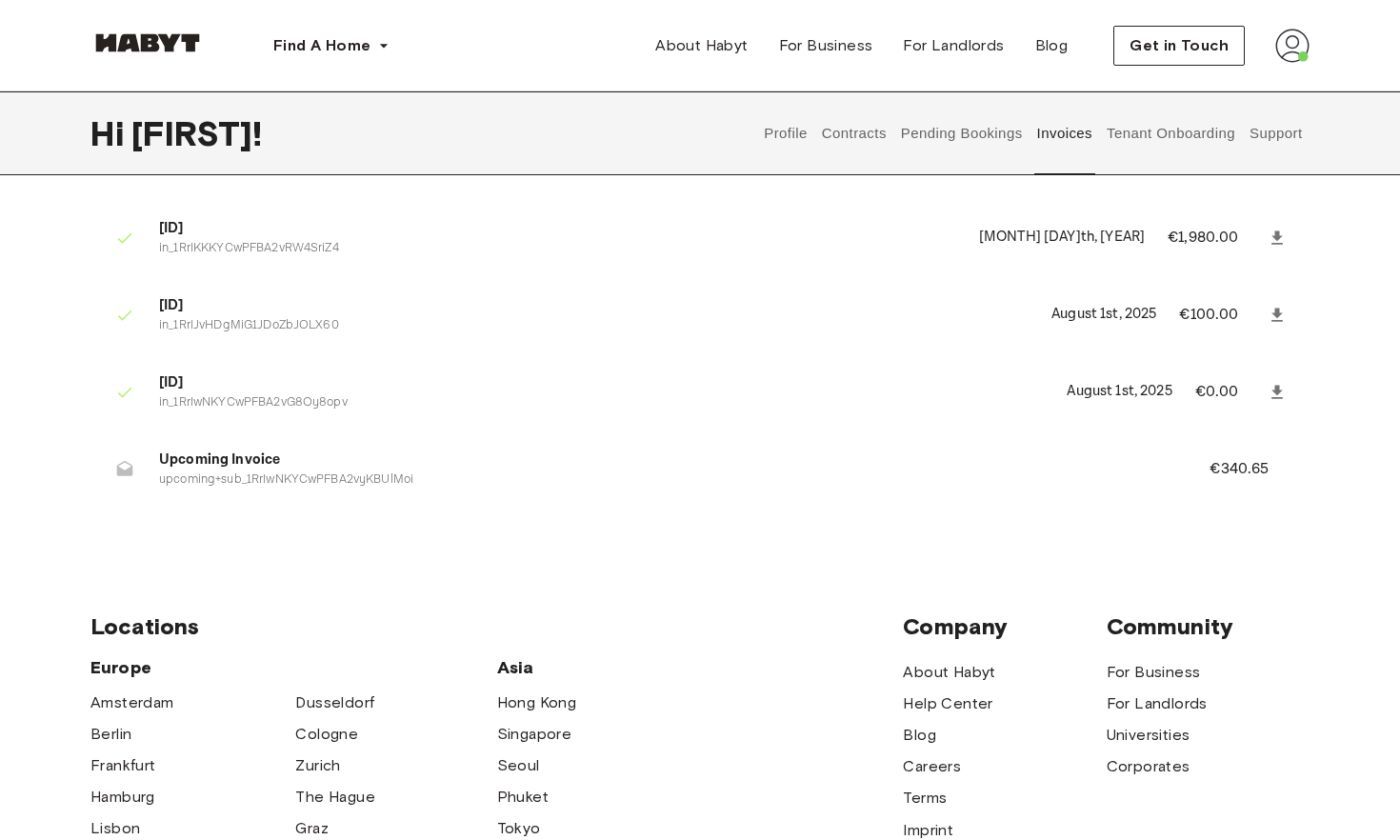 scroll, scrollTop: 0, scrollLeft: 0, axis: both 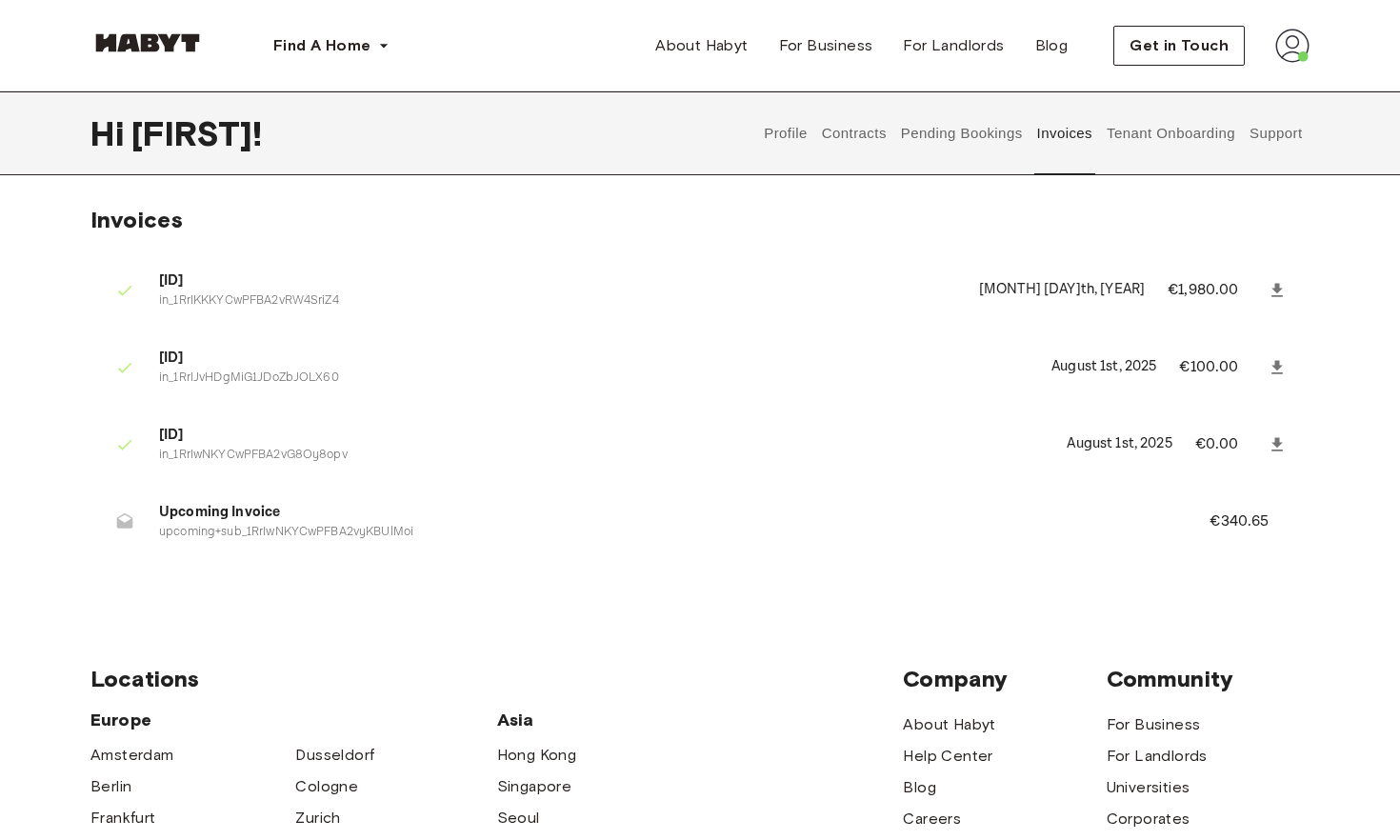 click on "Tenant Onboarding" at bounding box center (1171, 133) 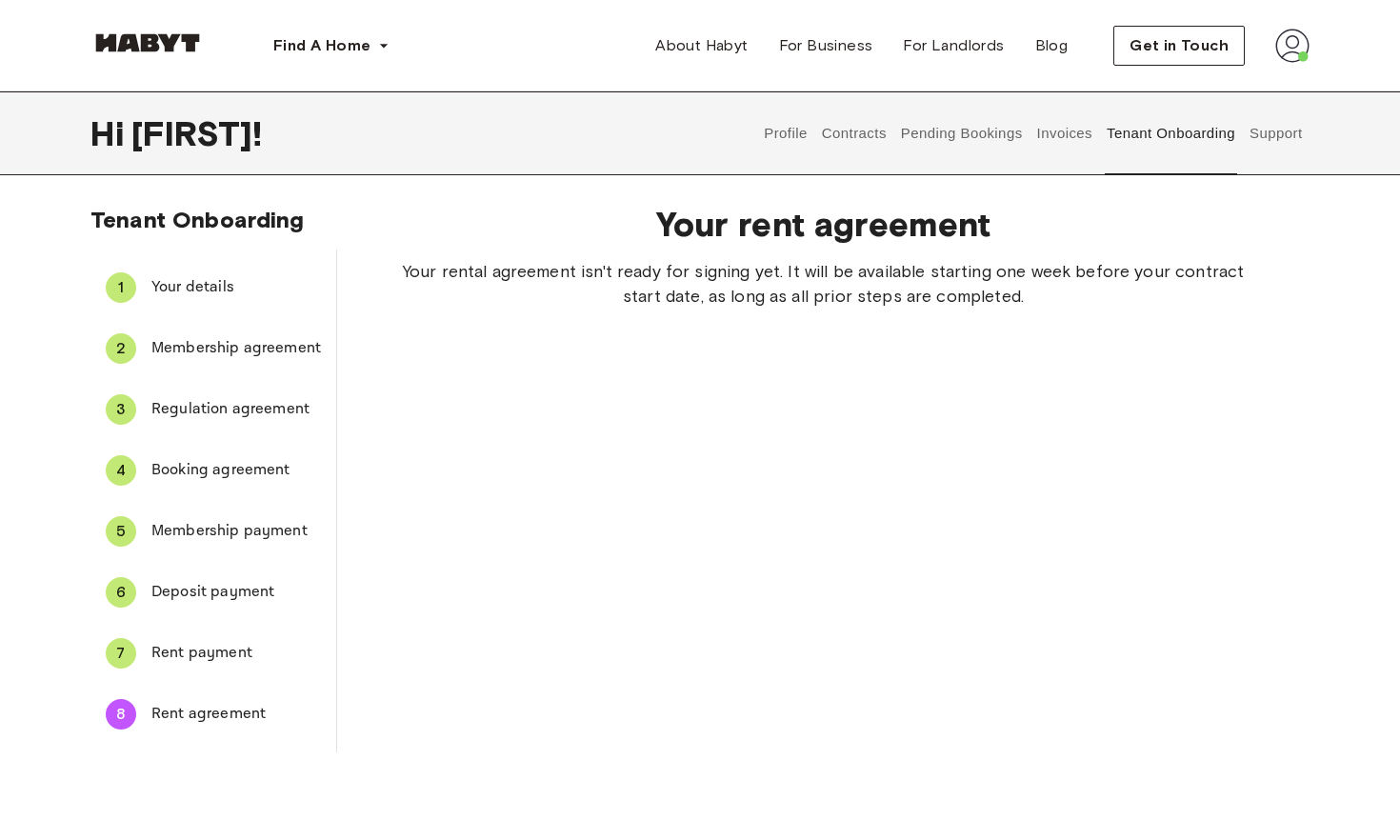 click on "Membership agreement" at bounding box center (236, 349) 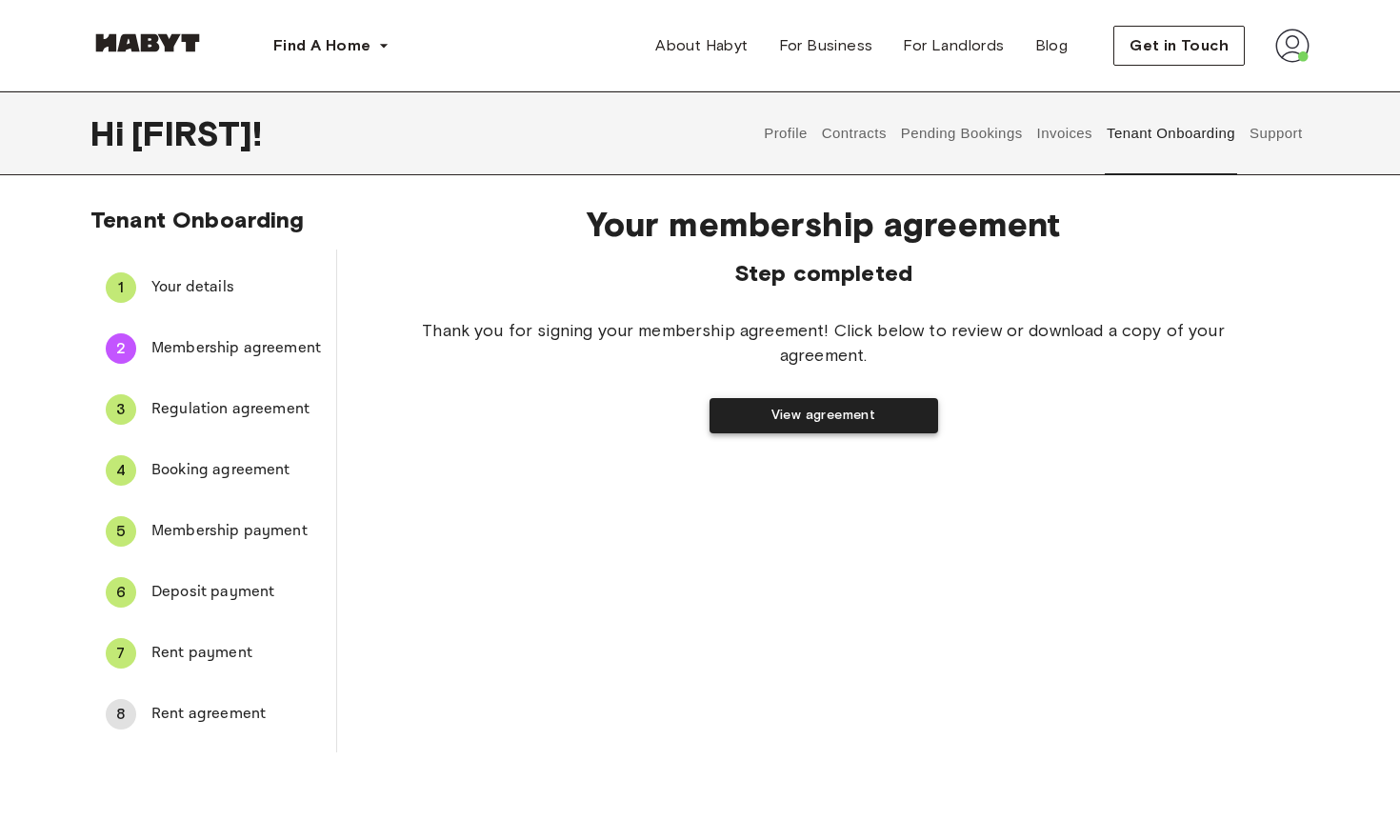 click on "View agreement" at bounding box center [824, 415] 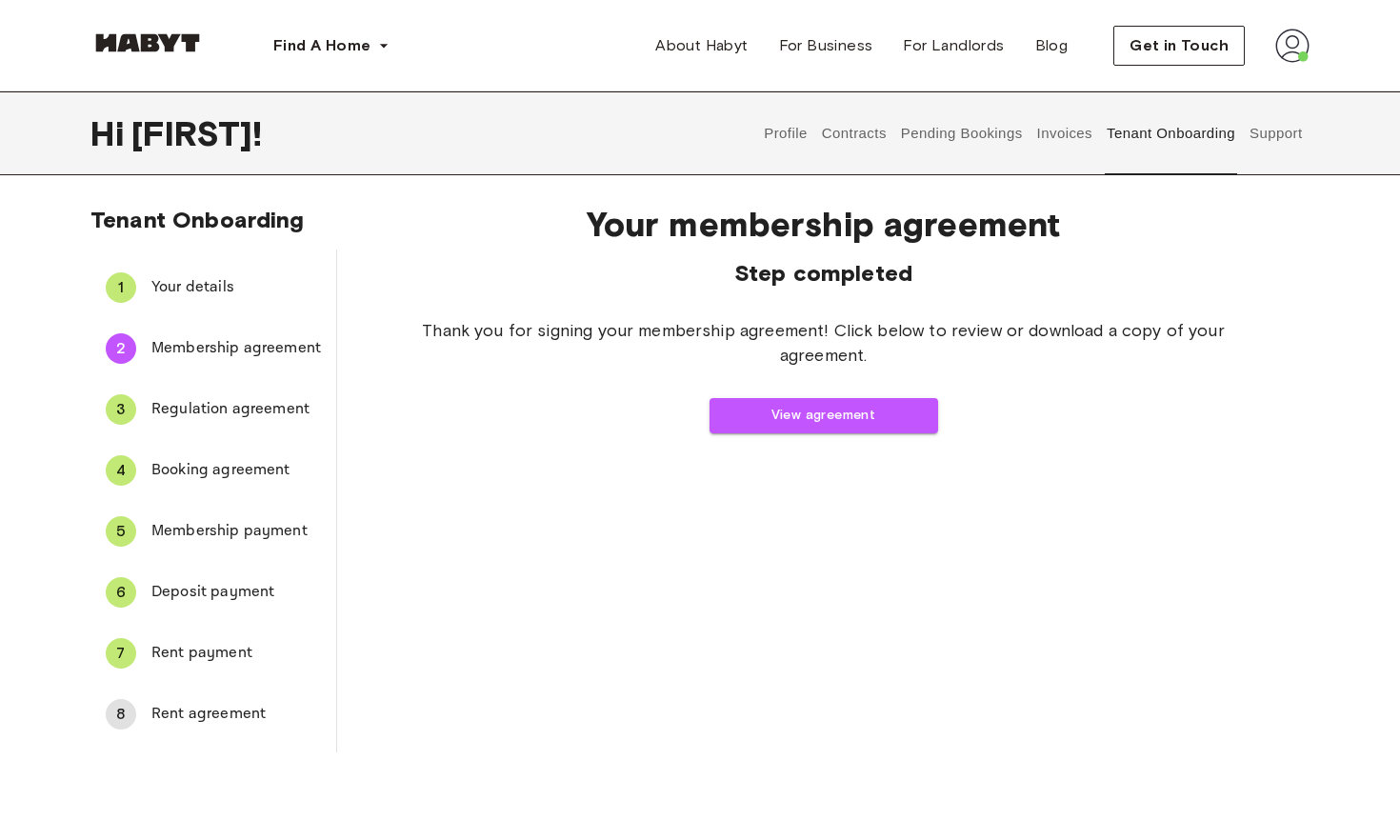 click on "Regulation agreement" at bounding box center [236, 410] 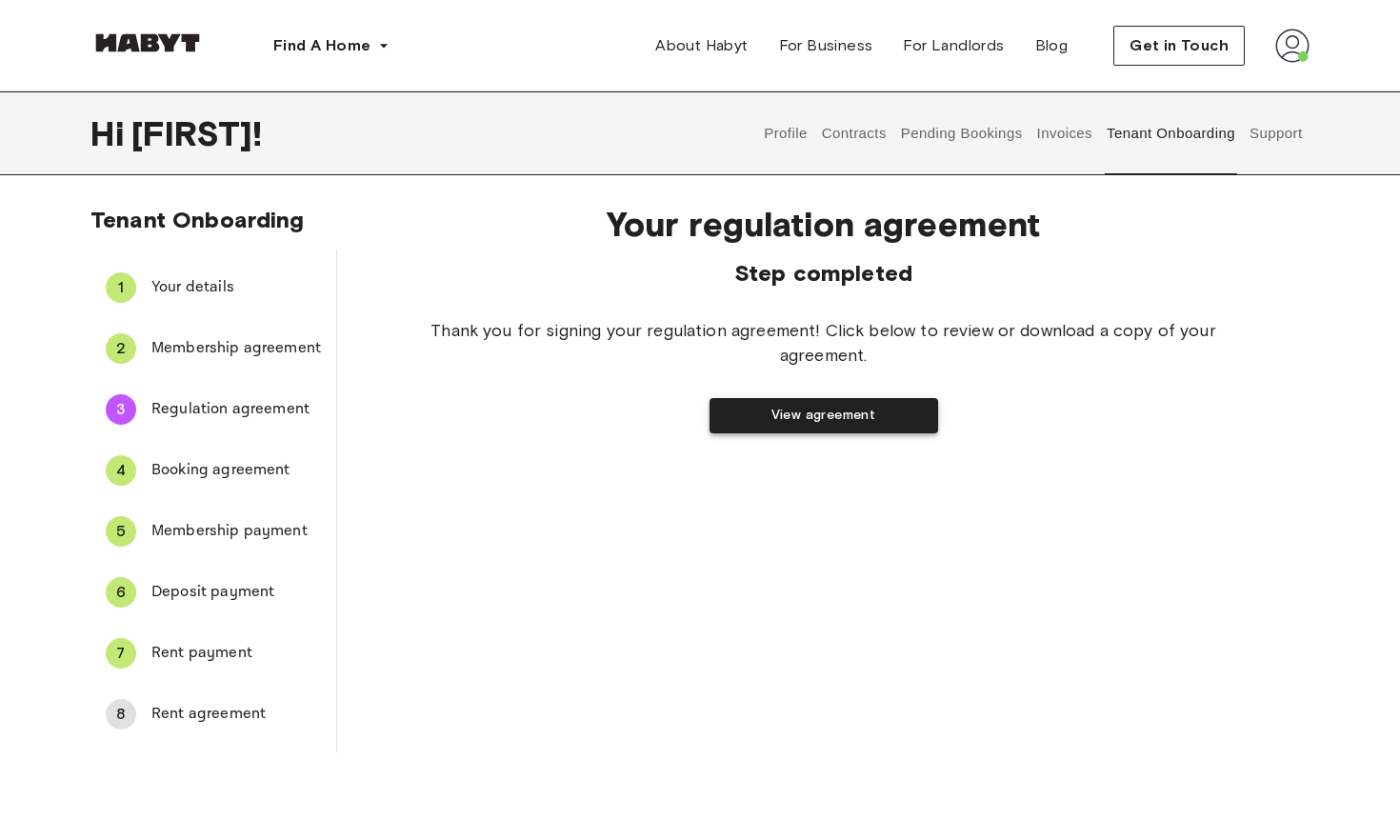 click on "View agreement" at bounding box center (824, 415) 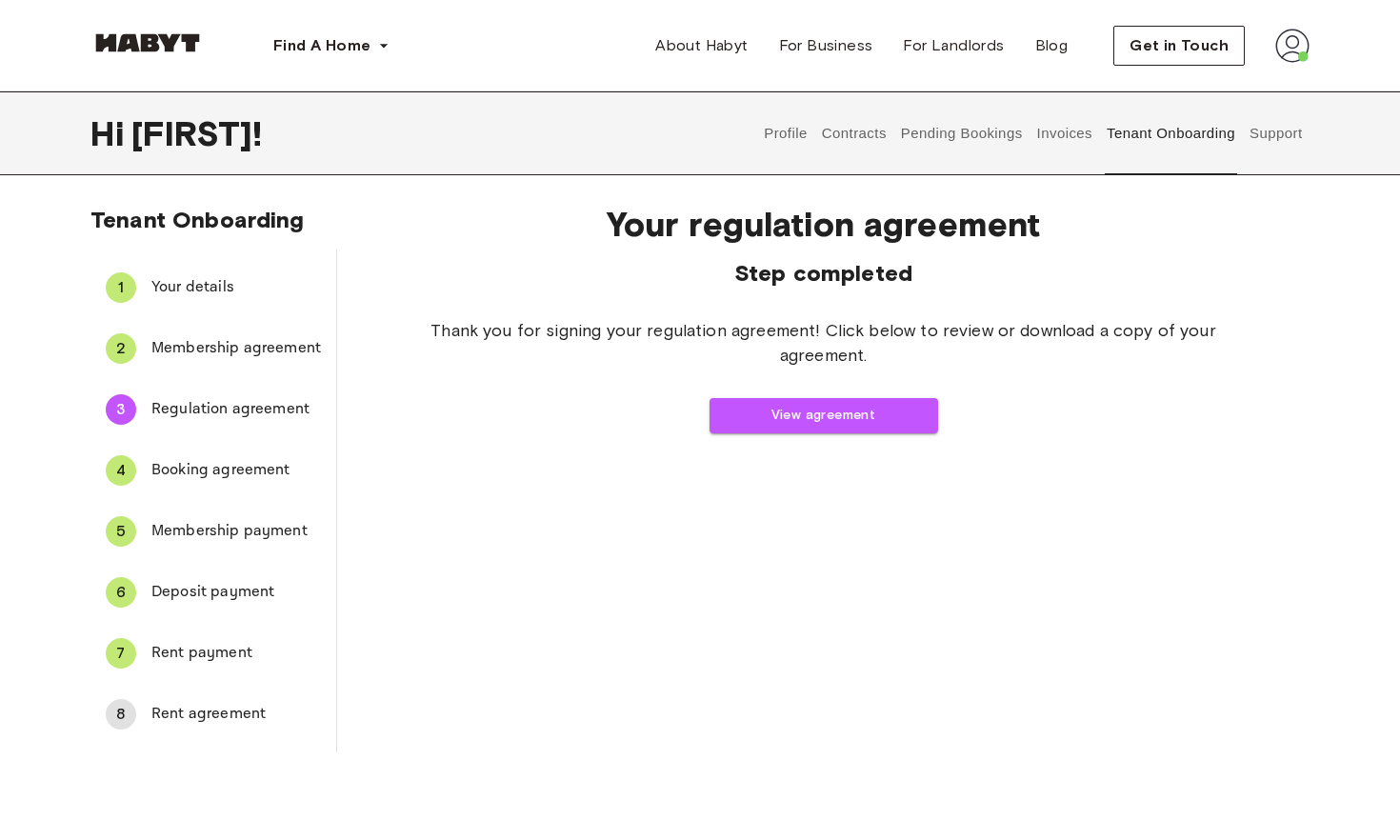 click on "Booking agreement" at bounding box center (236, 470) 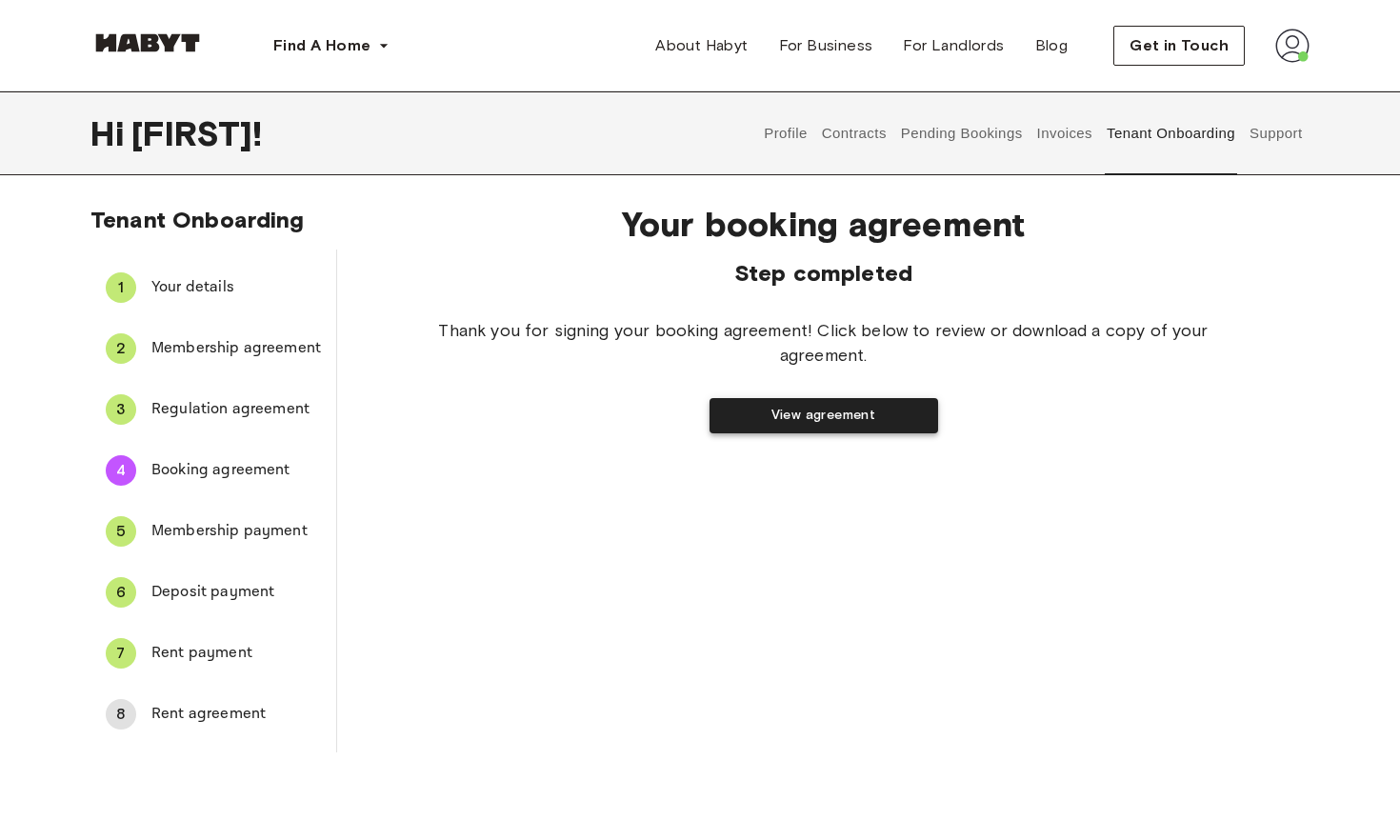 click on "View agreement" at bounding box center (824, 415) 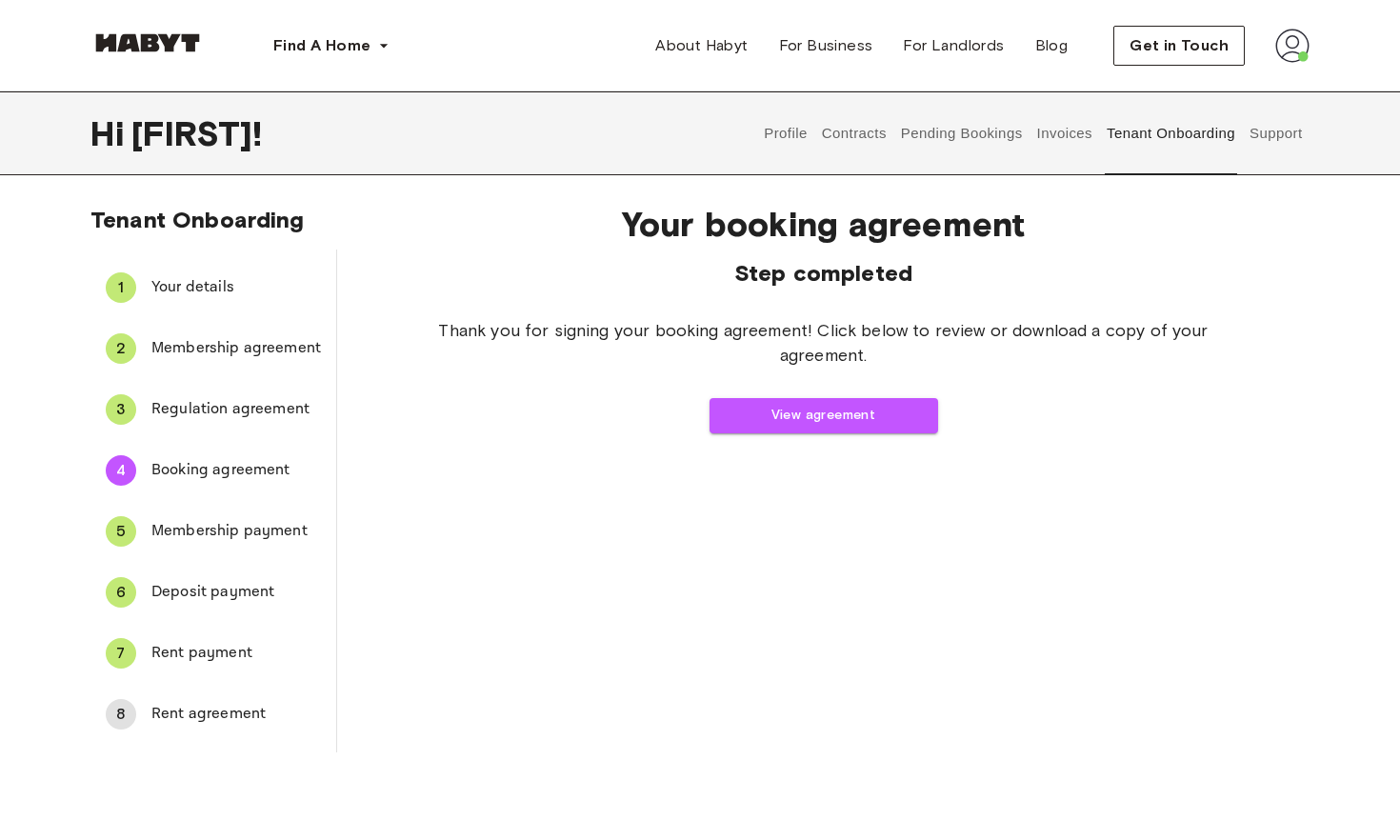 click on "Membership payment" at bounding box center [236, 531] 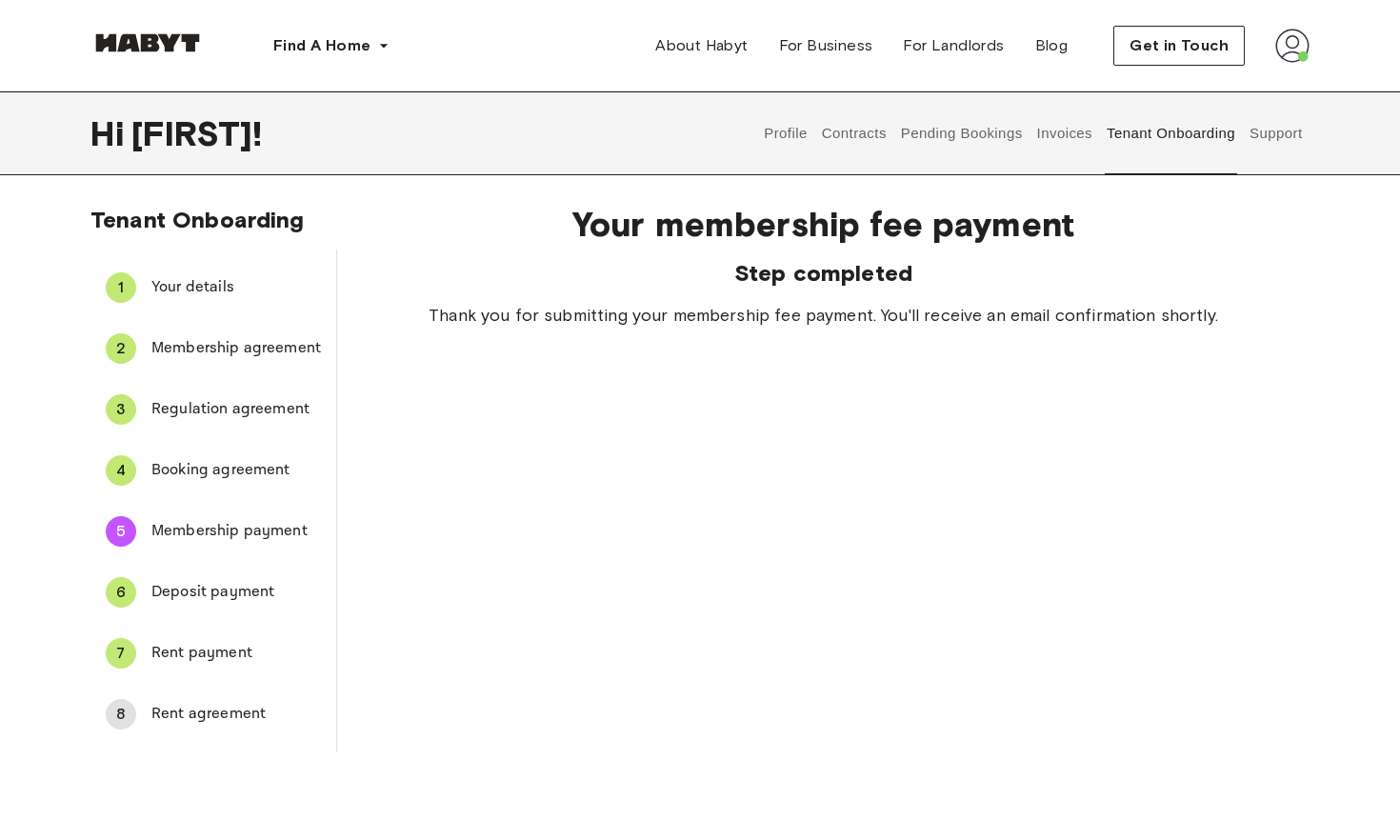 click on "Deposit payment" at bounding box center [236, 592] 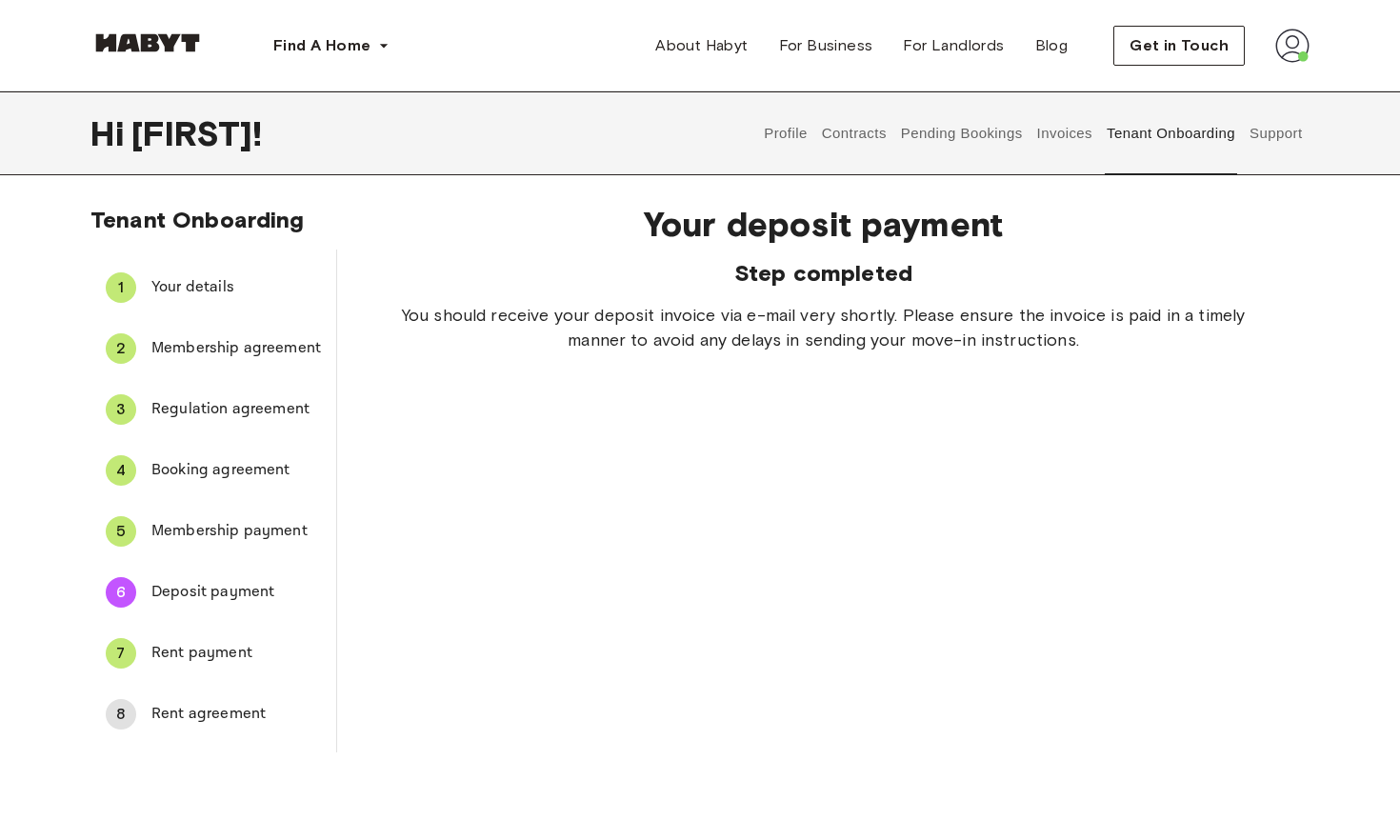 click on "Rent payment" at bounding box center (236, 653) 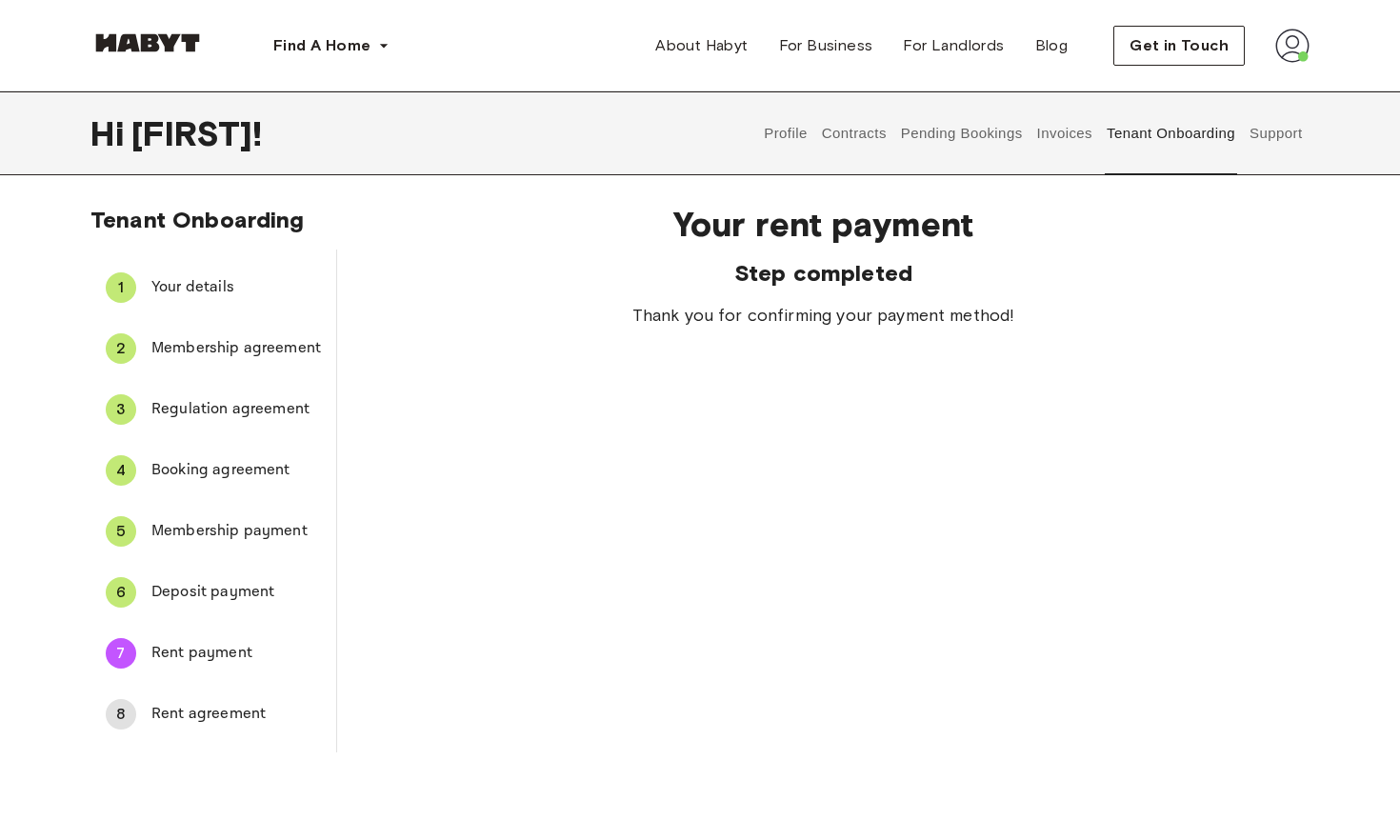 click on "Deposit payment" at bounding box center (236, 592) 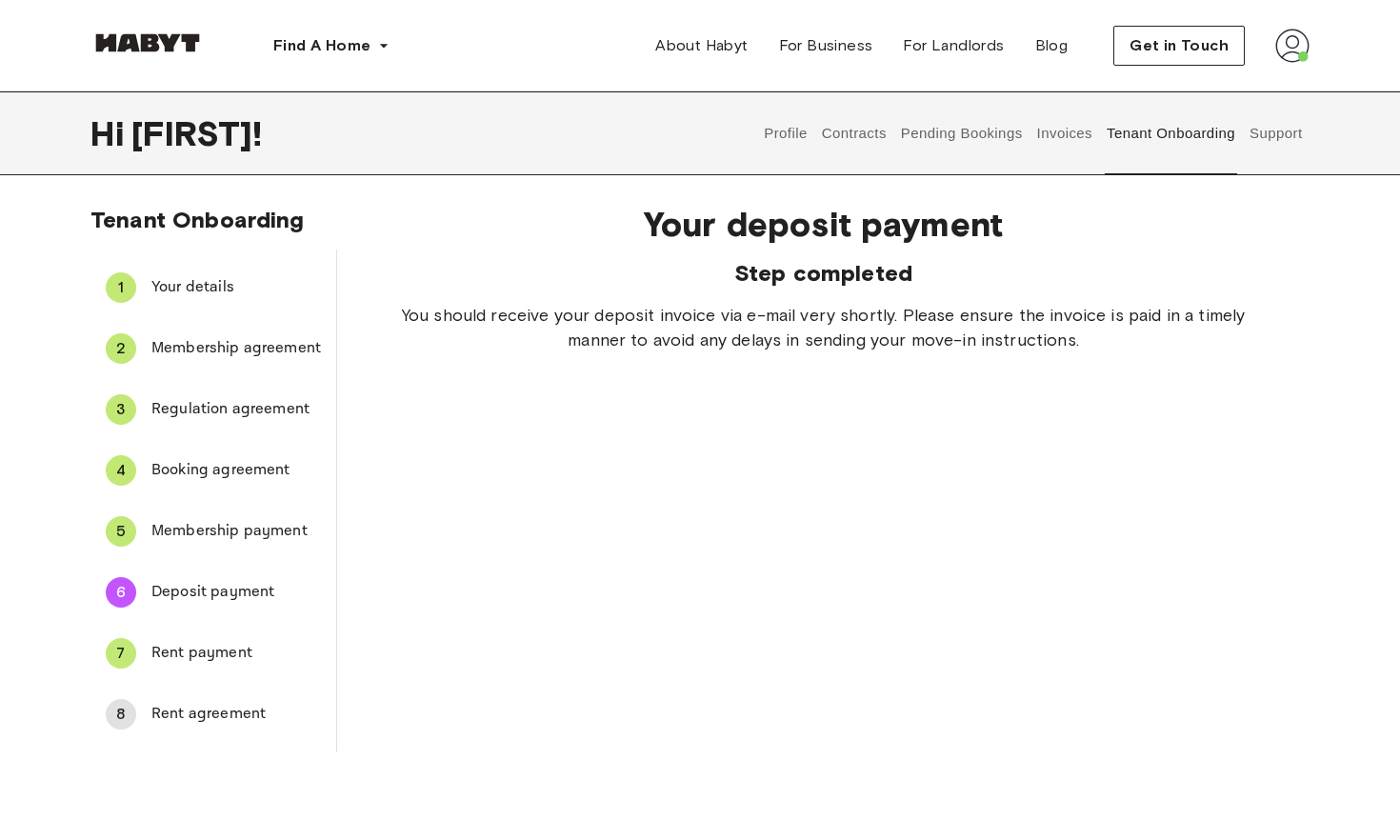 click on "Rent agreement" at bounding box center [236, 714] 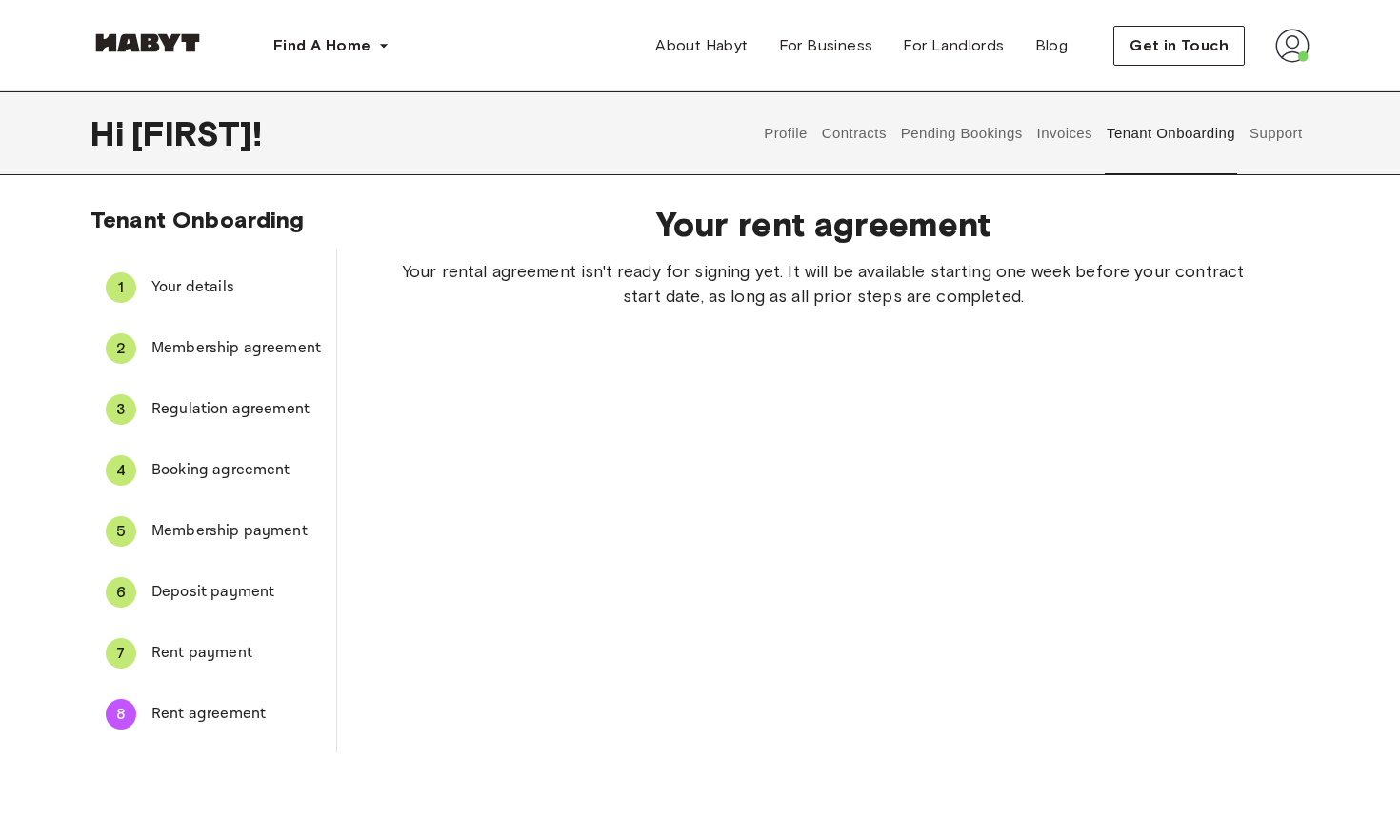 click on "Invoices" at bounding box center [1064, 133] 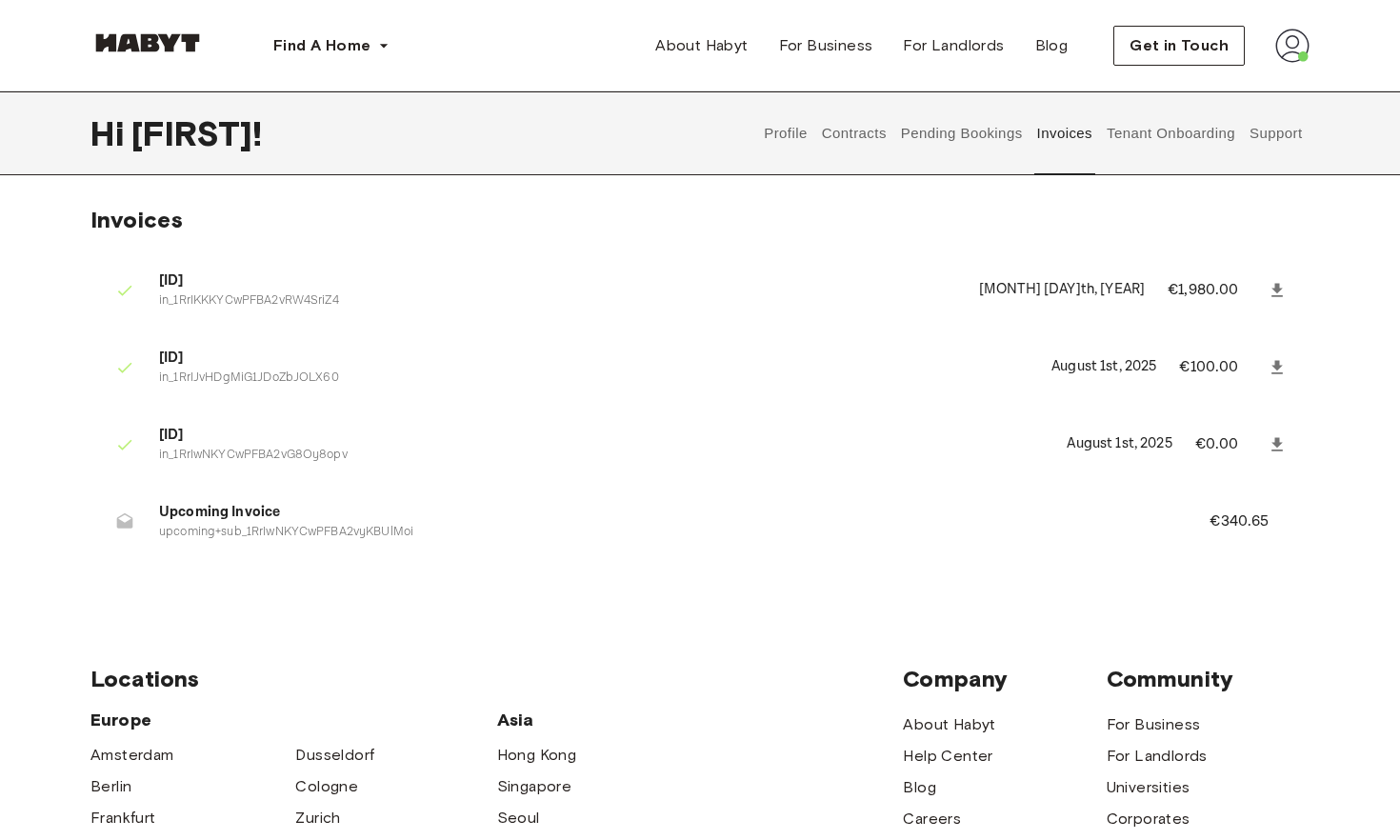 click 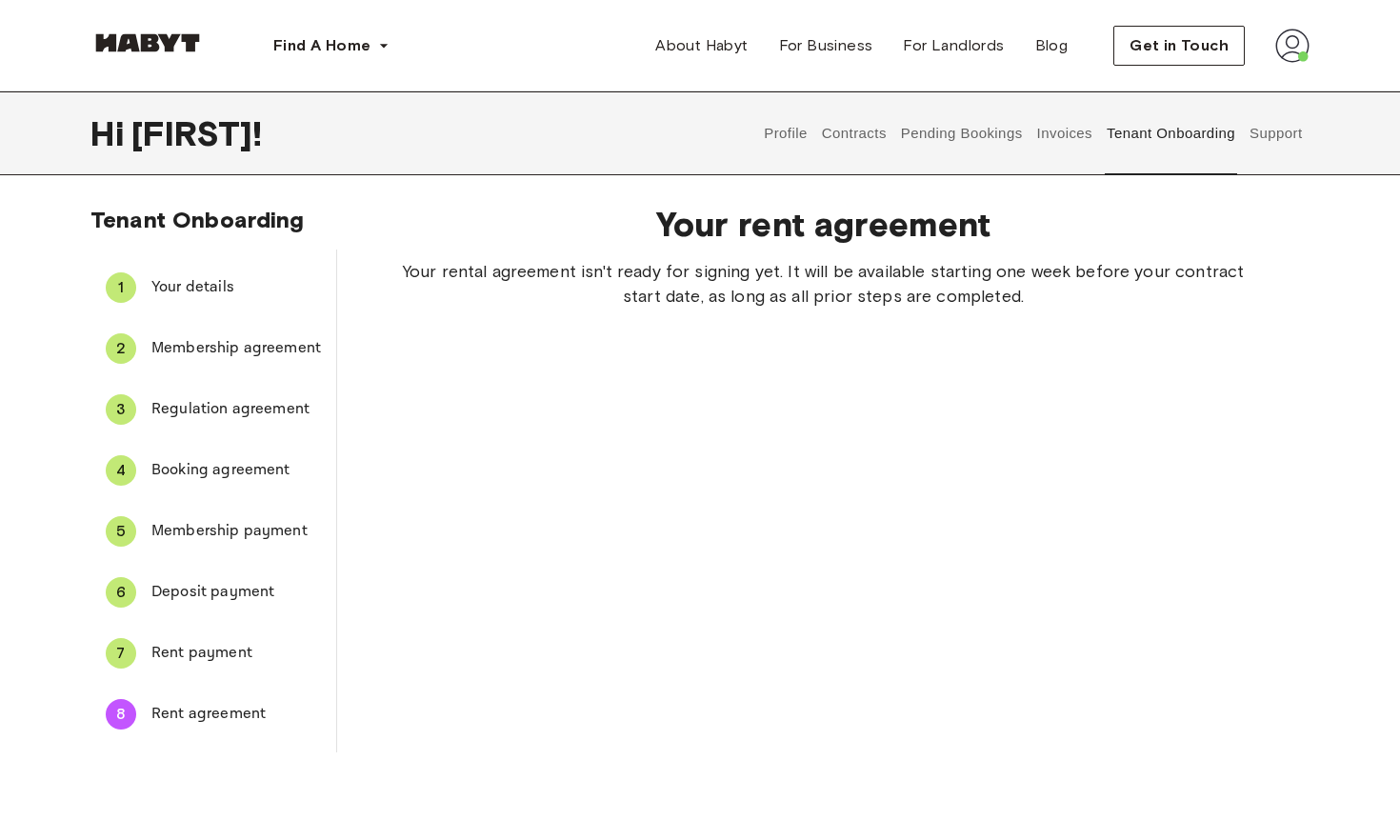 type 